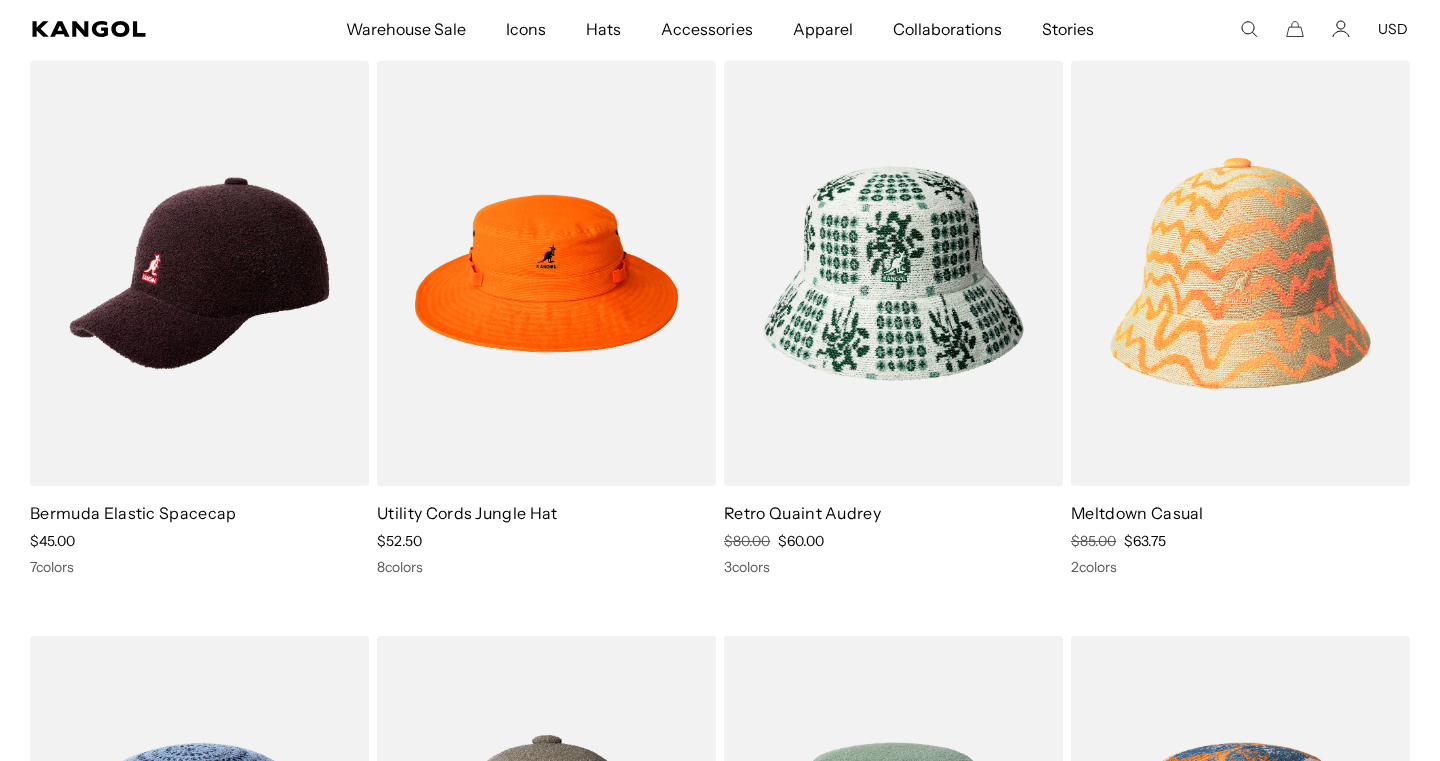 scroll, scrollTop: 763, scrollLeft: 0, axis: vertical 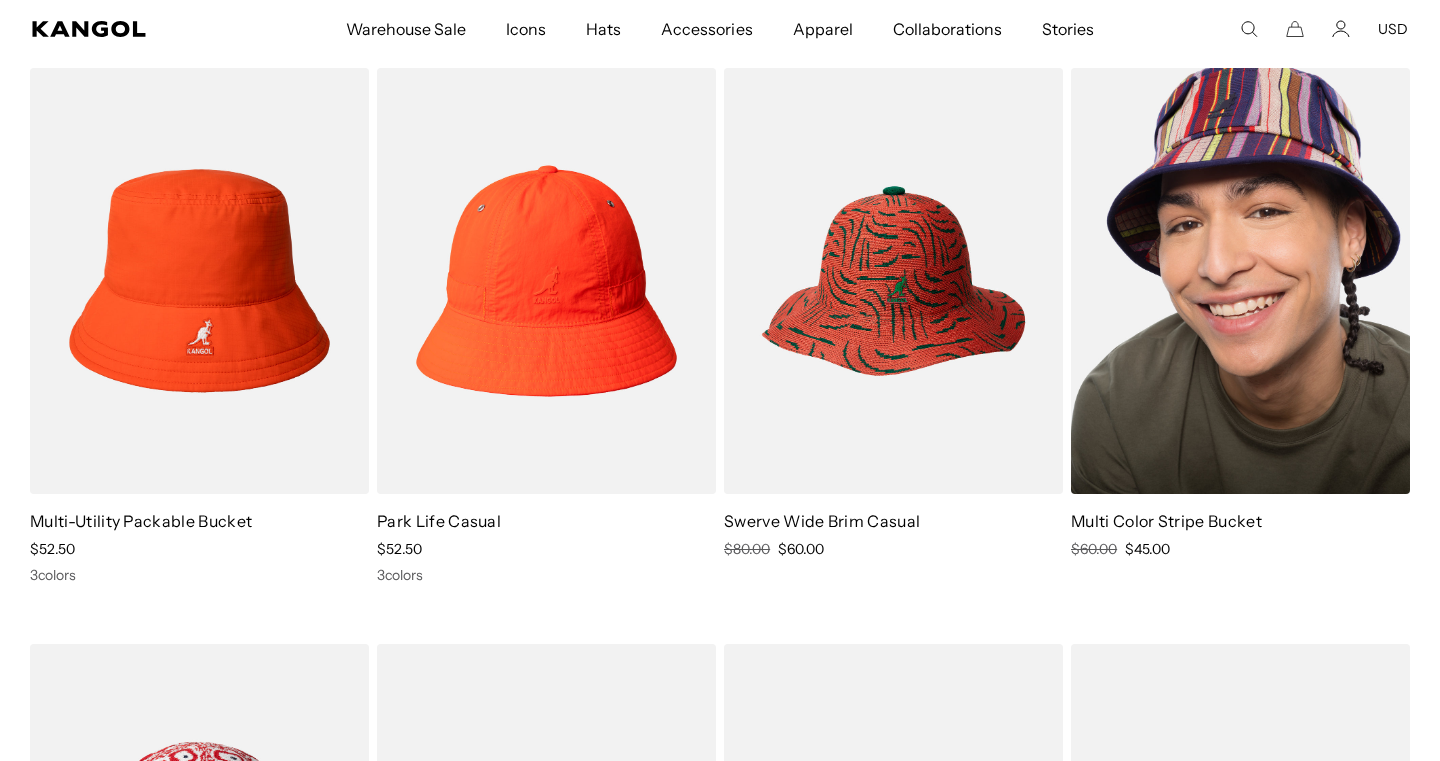 click at bounding box center (1240, 281) 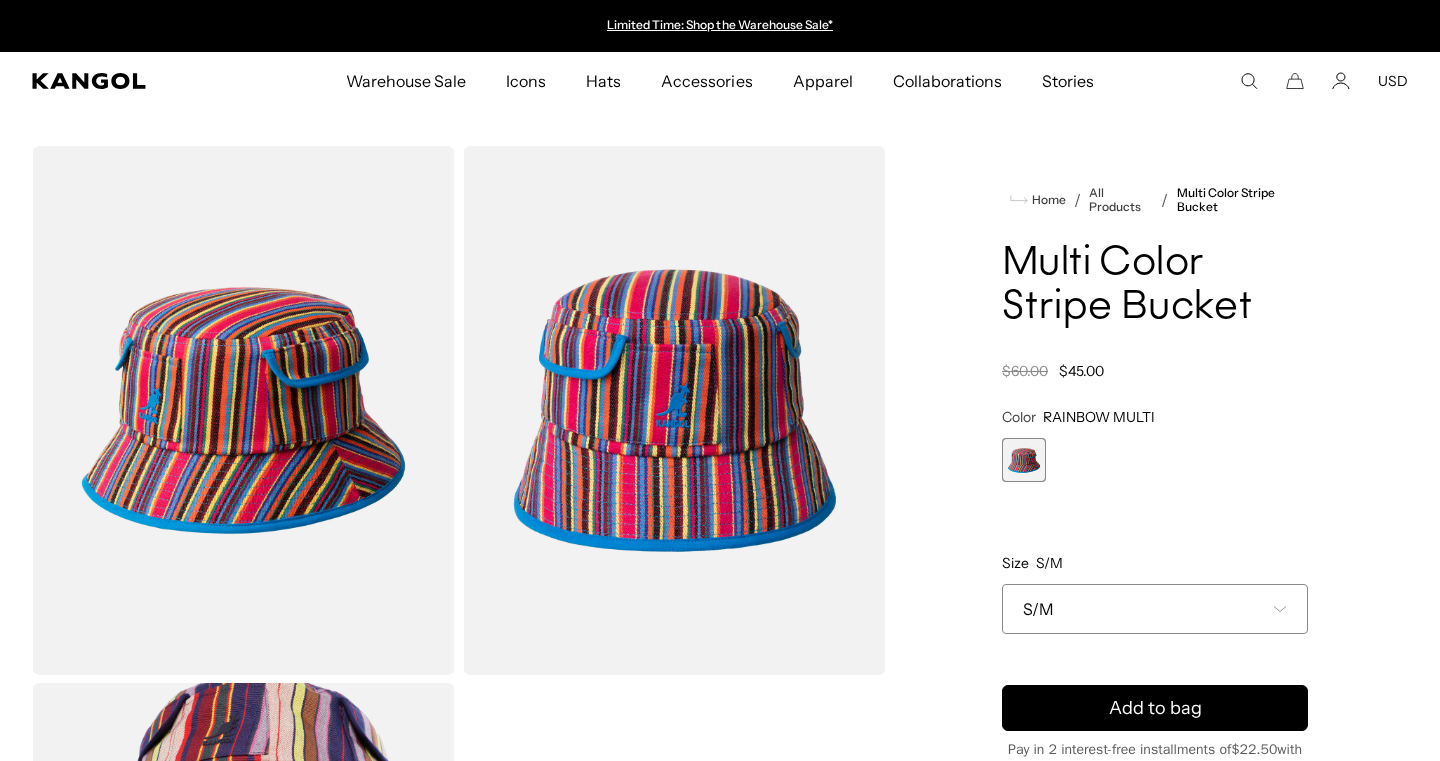 scroll, scrollTop: 0, scrollLeft: 0, axis: both 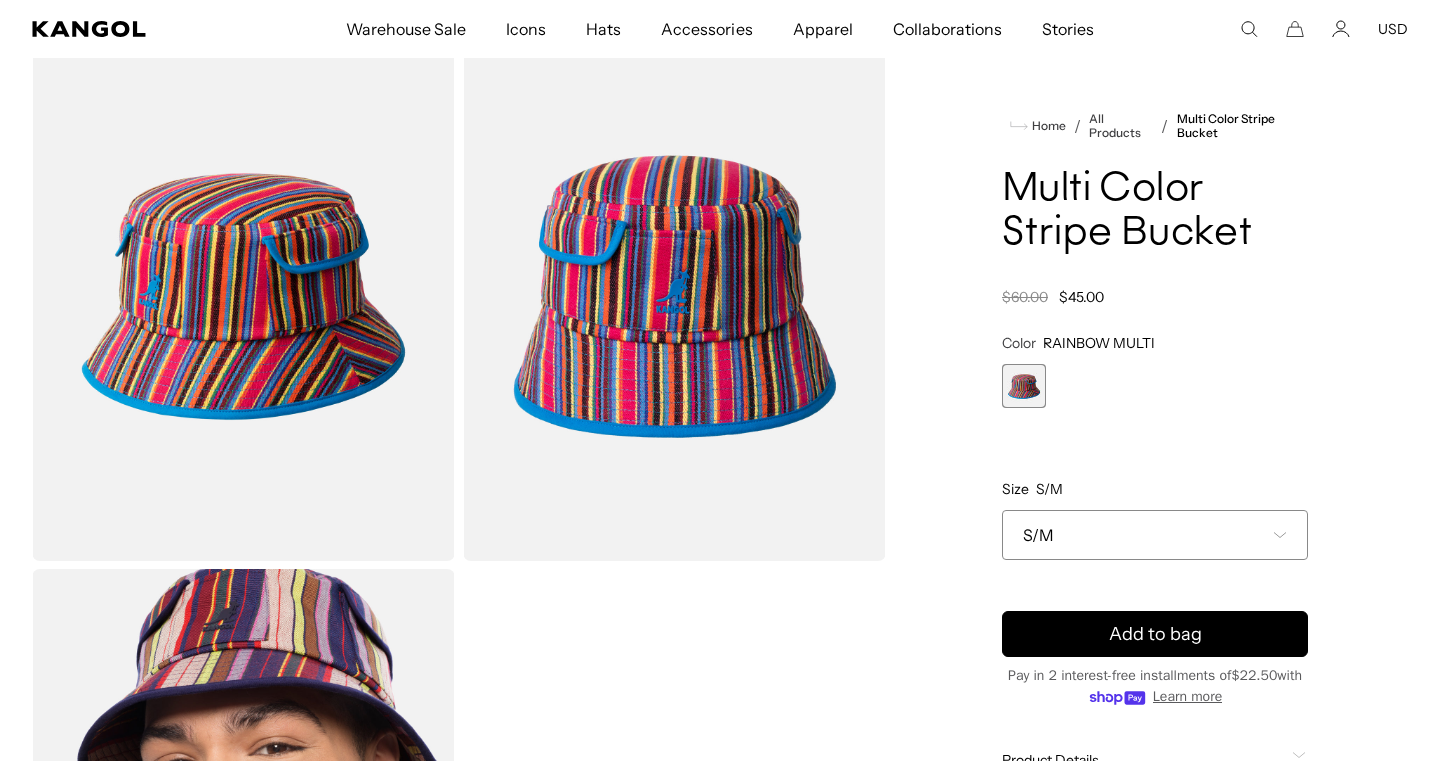 click on "S/M" at bounding box center (1155, 535) 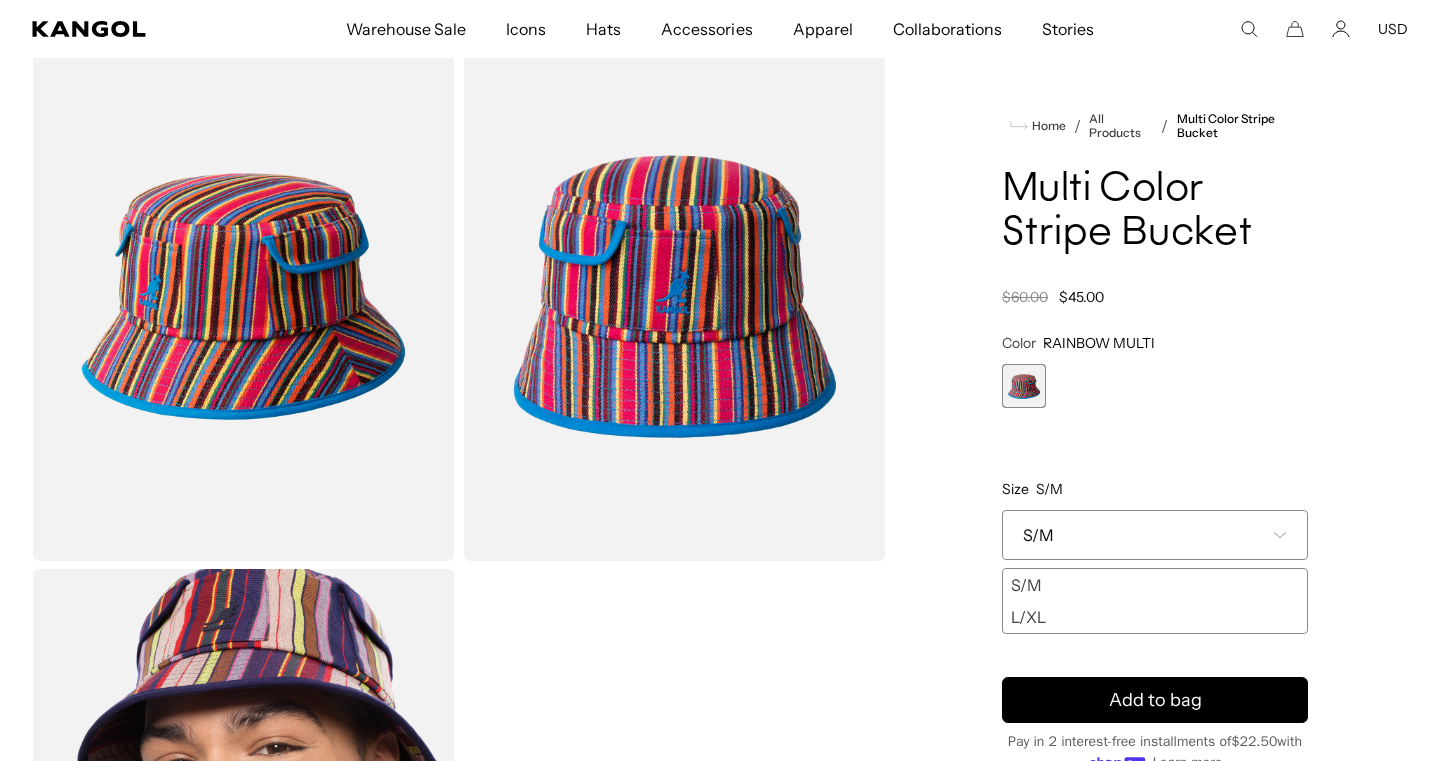 scroll, scrollTop: 0, scrollLeft: 412, axis: horizontal 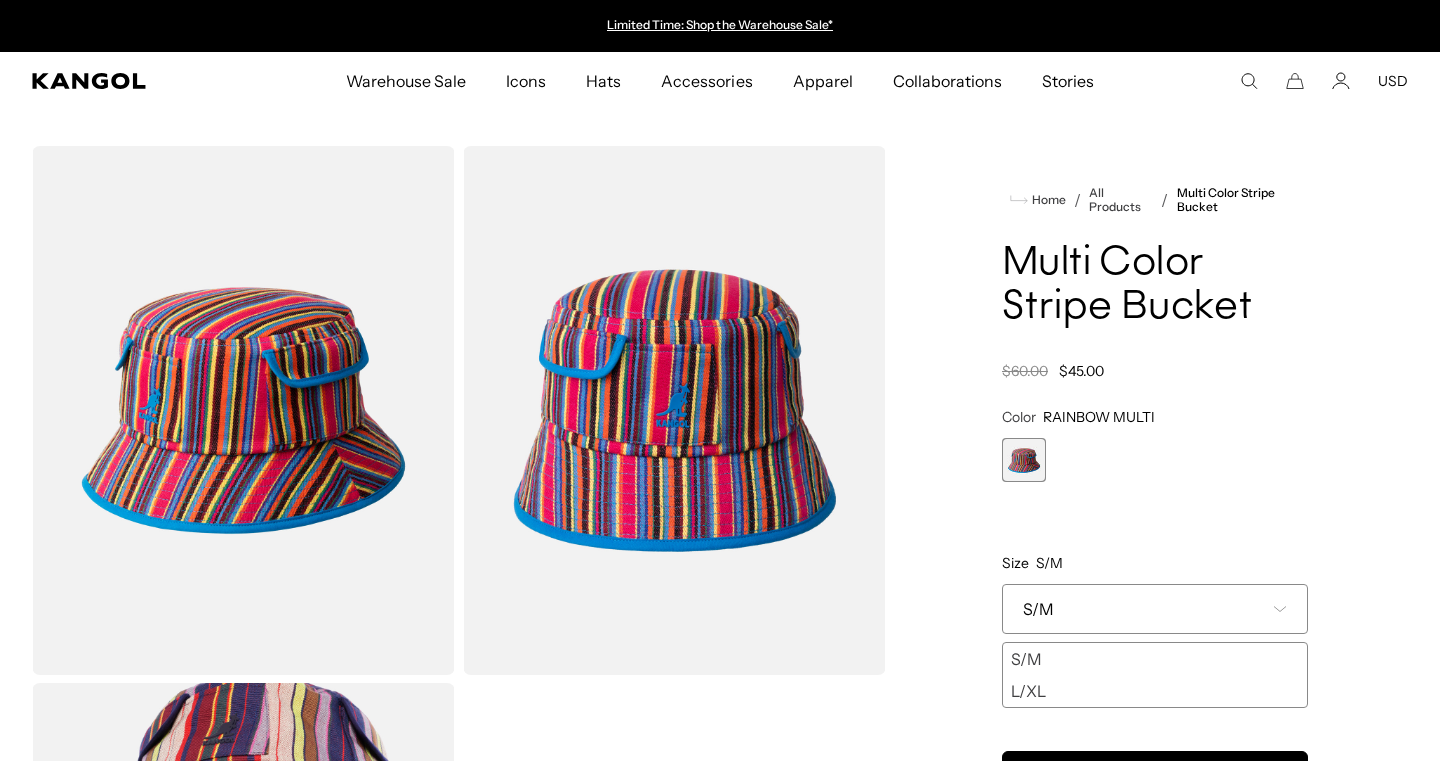 click at bounding box center [1249, 81] 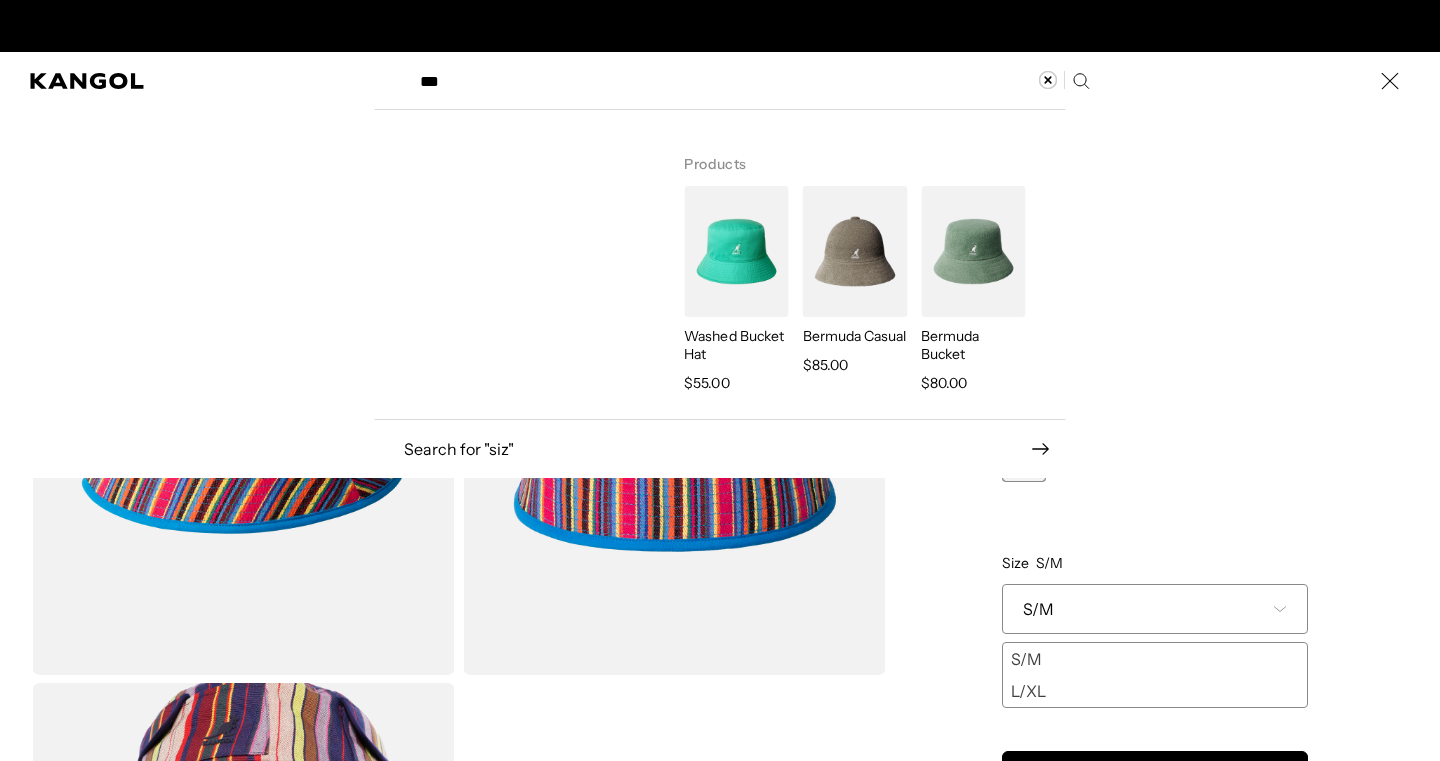 scroll, scrollTop: 0, scrollLeft: 0, axis: both 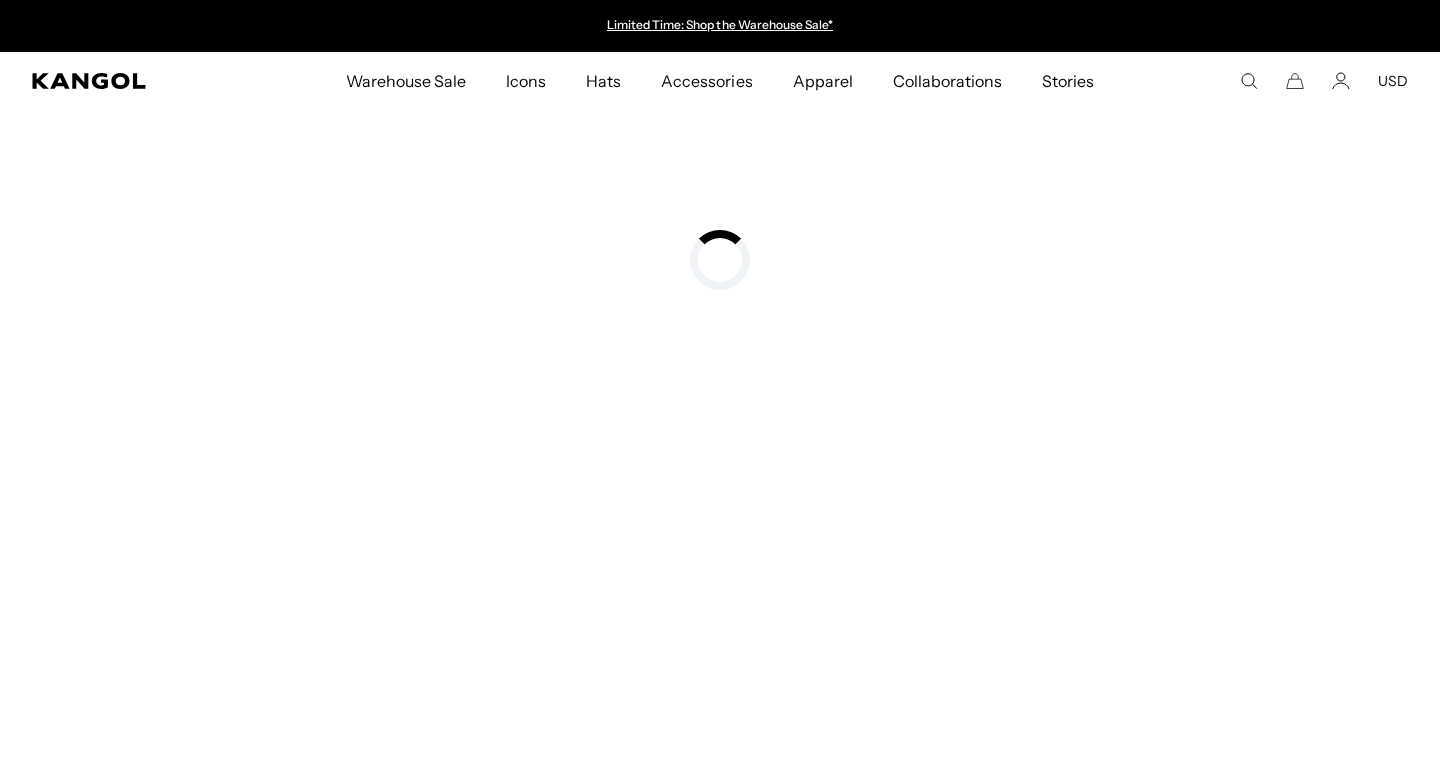 type on "******" 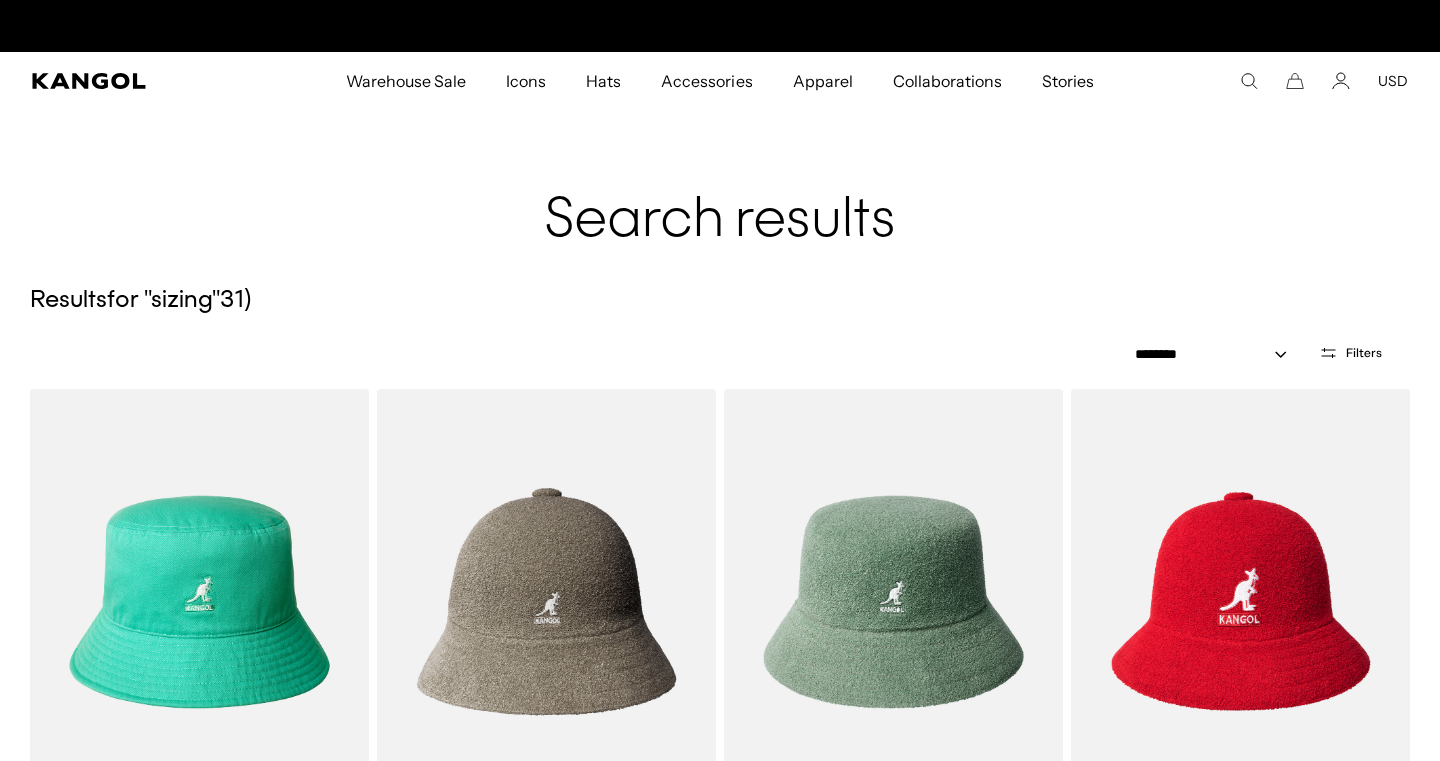 scroll, scrollTop: 0, scrollLeft: 412, axis: horizontal 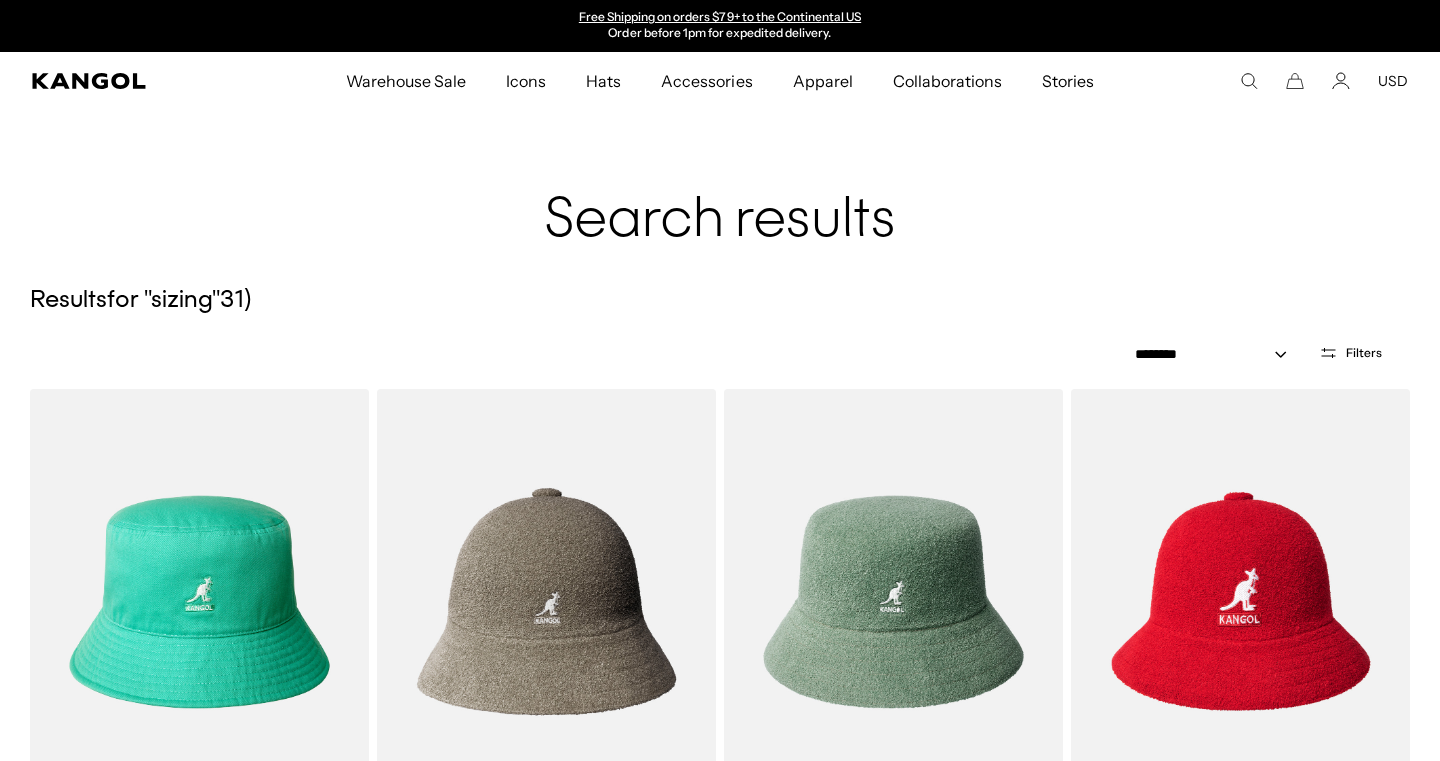 click on "Search results Results  for " sizing " ( 31 )" at bounding box center (720, 213) 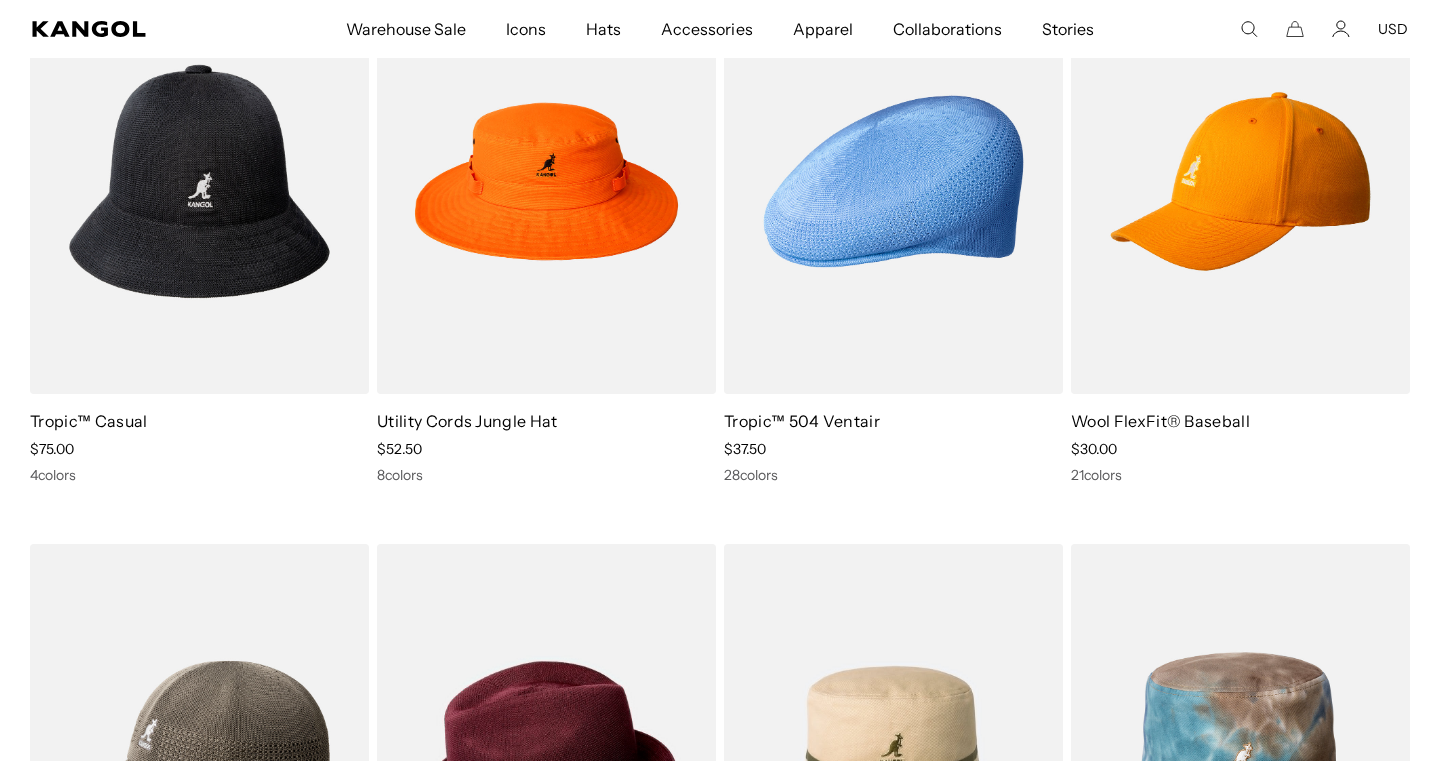 scroll, scrollTop: 1192, scrollLeft: 0, axis: vertical 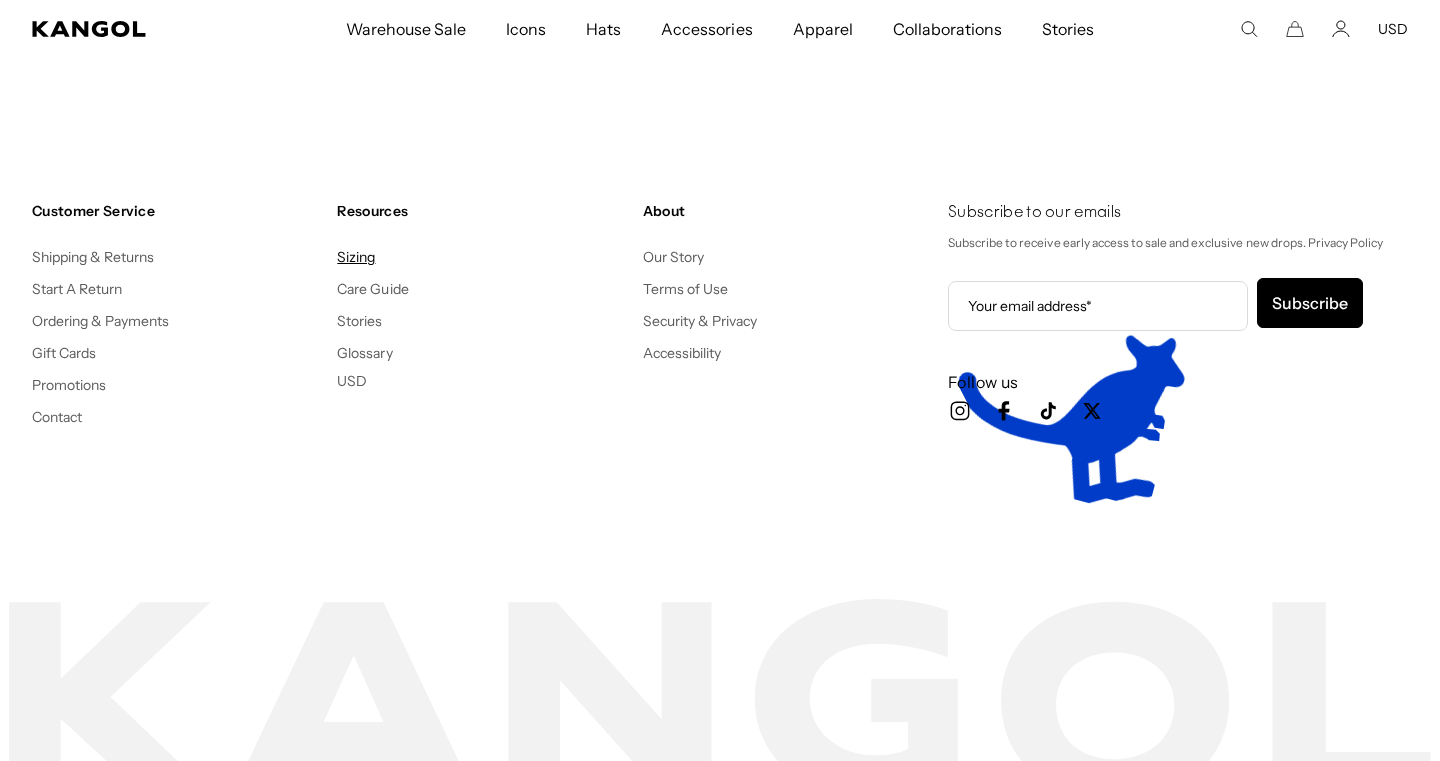 click on "Sizing" at bounding box center (356, 257) 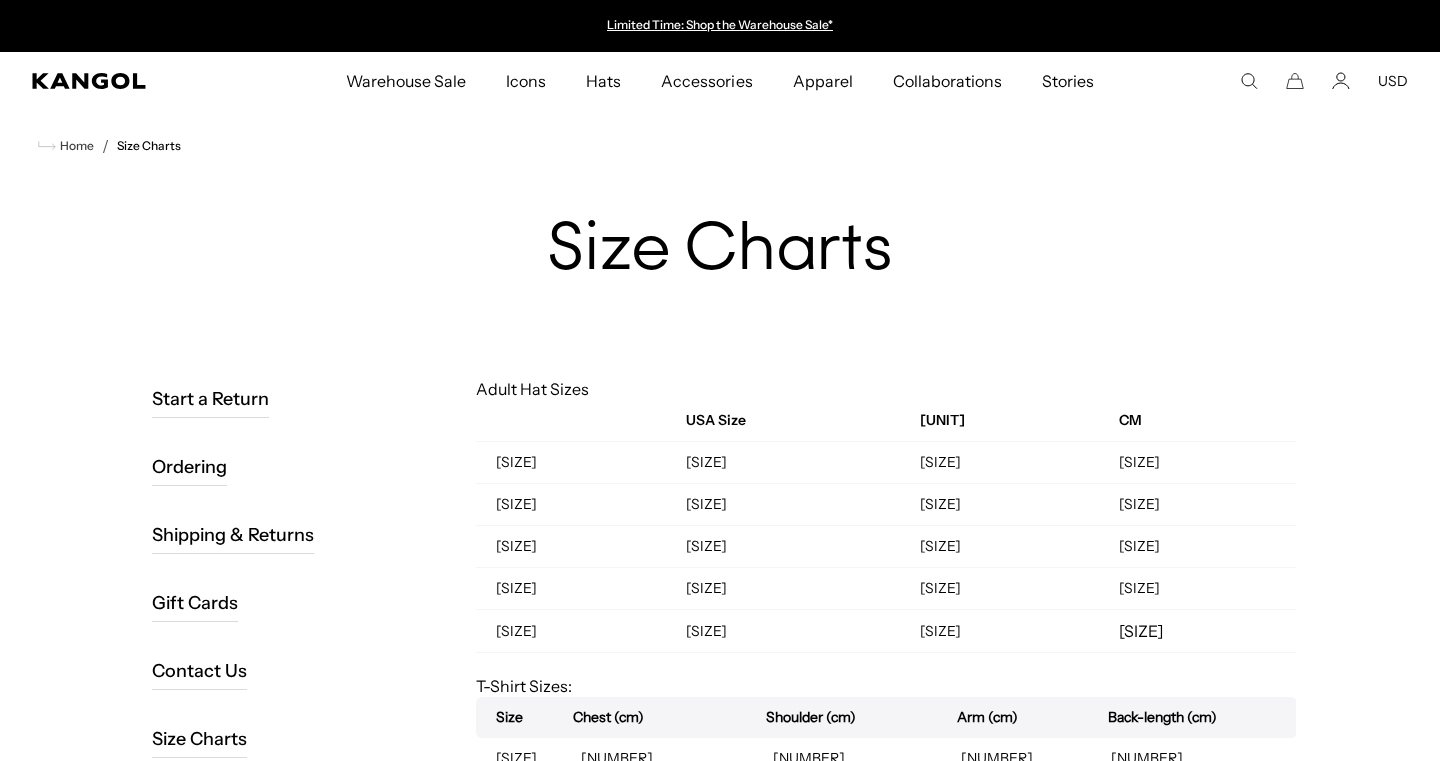 scroll, scrollTop: 0, scrollLeft: 0, axis: both 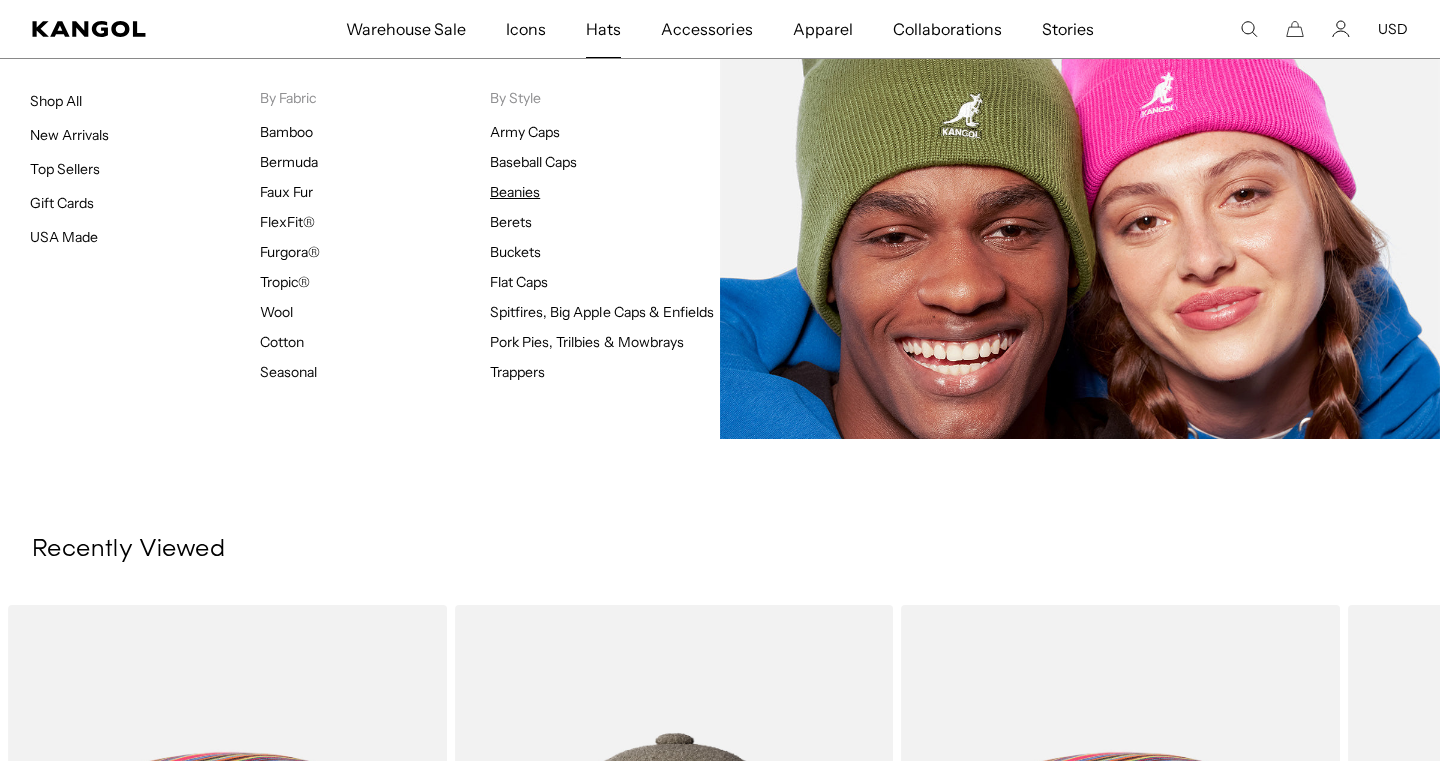 click on "Beanies" at bounding box center [515, 192] 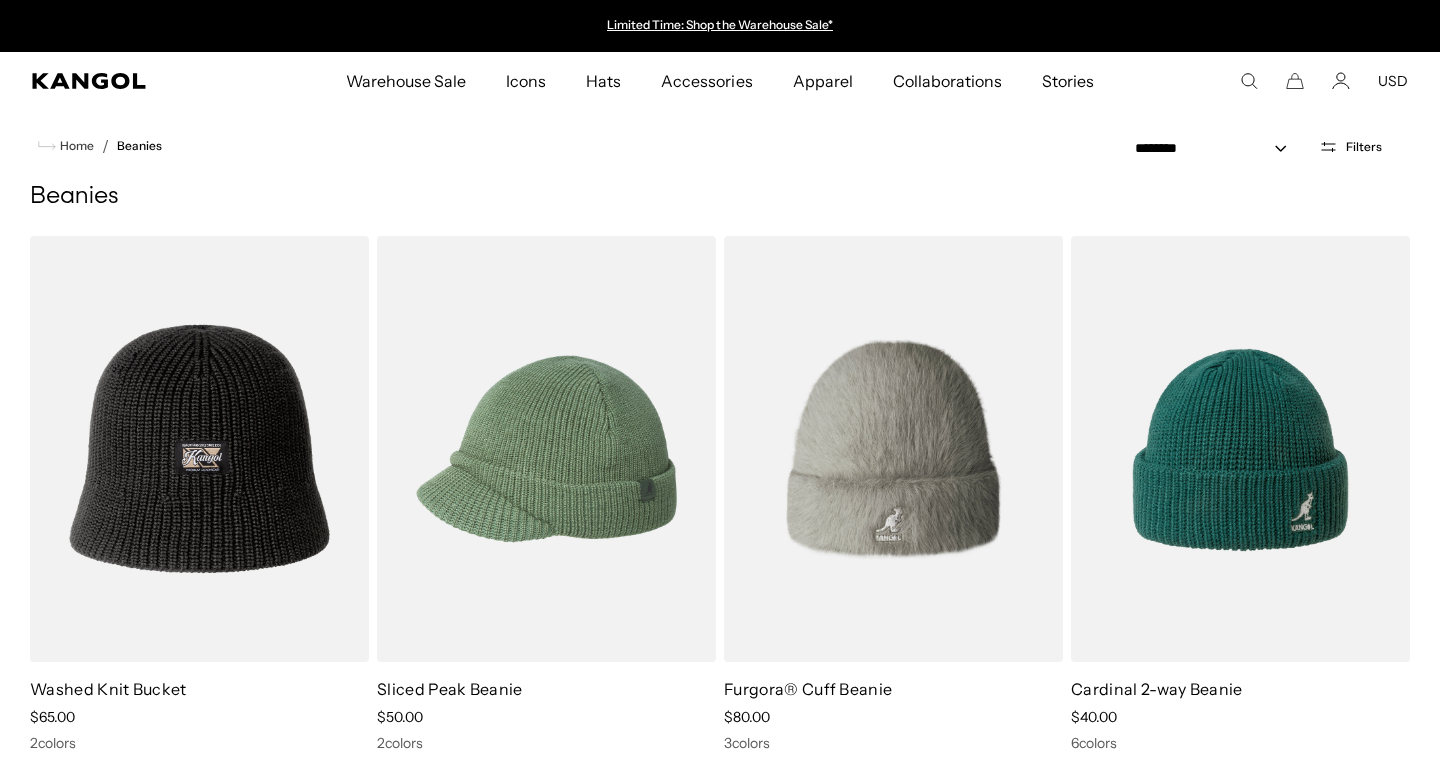 scroll, scrollTop: 0, scrollLeft: 0, axis: both 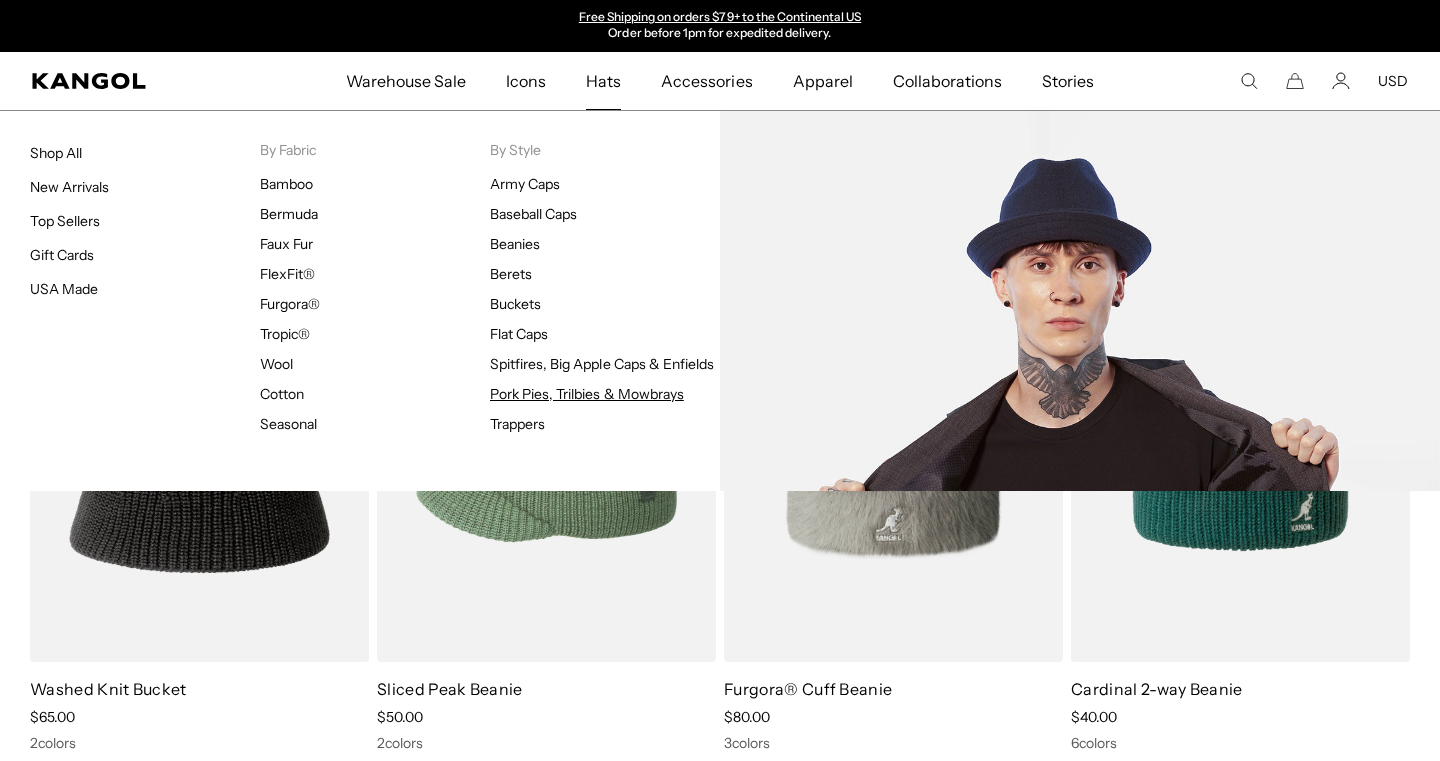 click on "Pork Pies, Trilbies & Mowbrays" at bounding box center (587, 394) 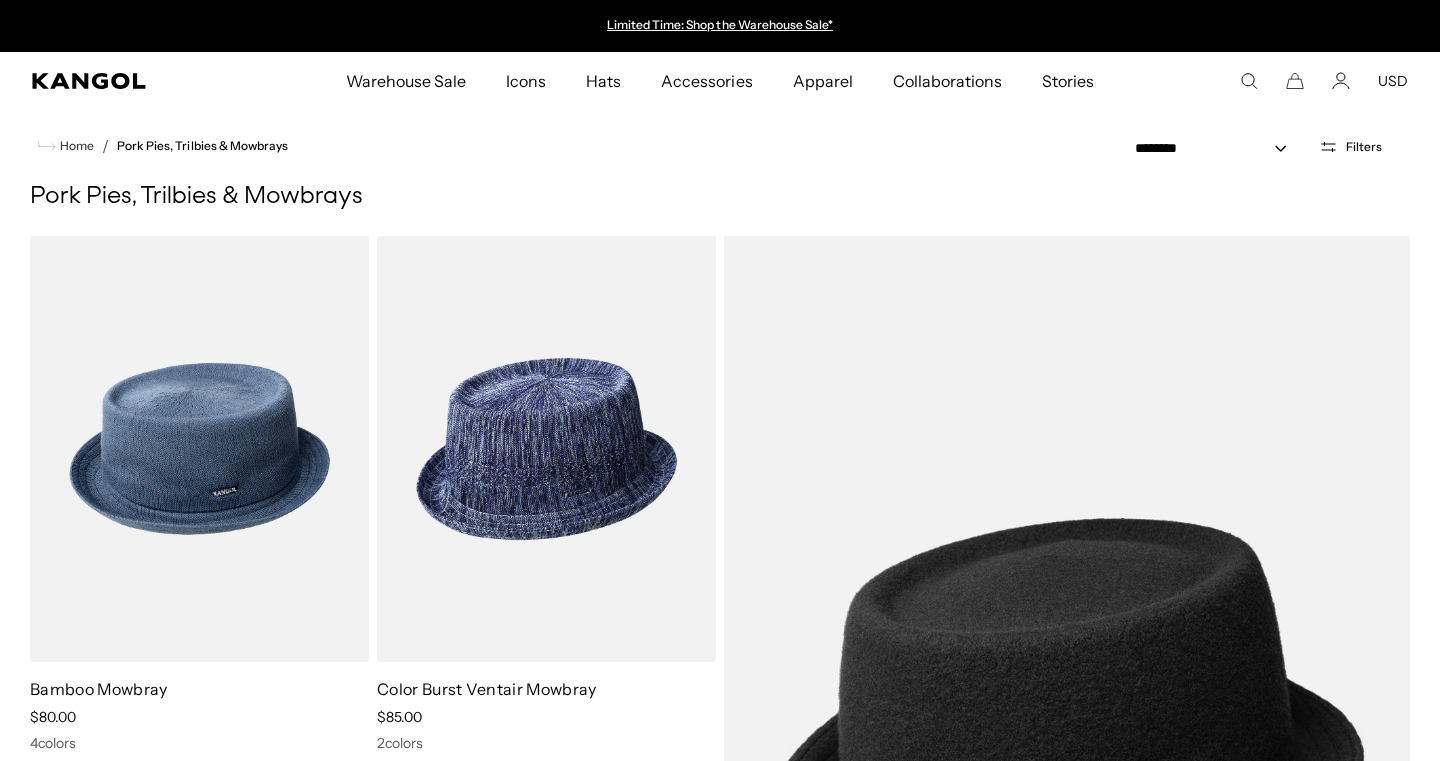 scroll, scrollTop: 0, scrollLeft: 0, axis: both 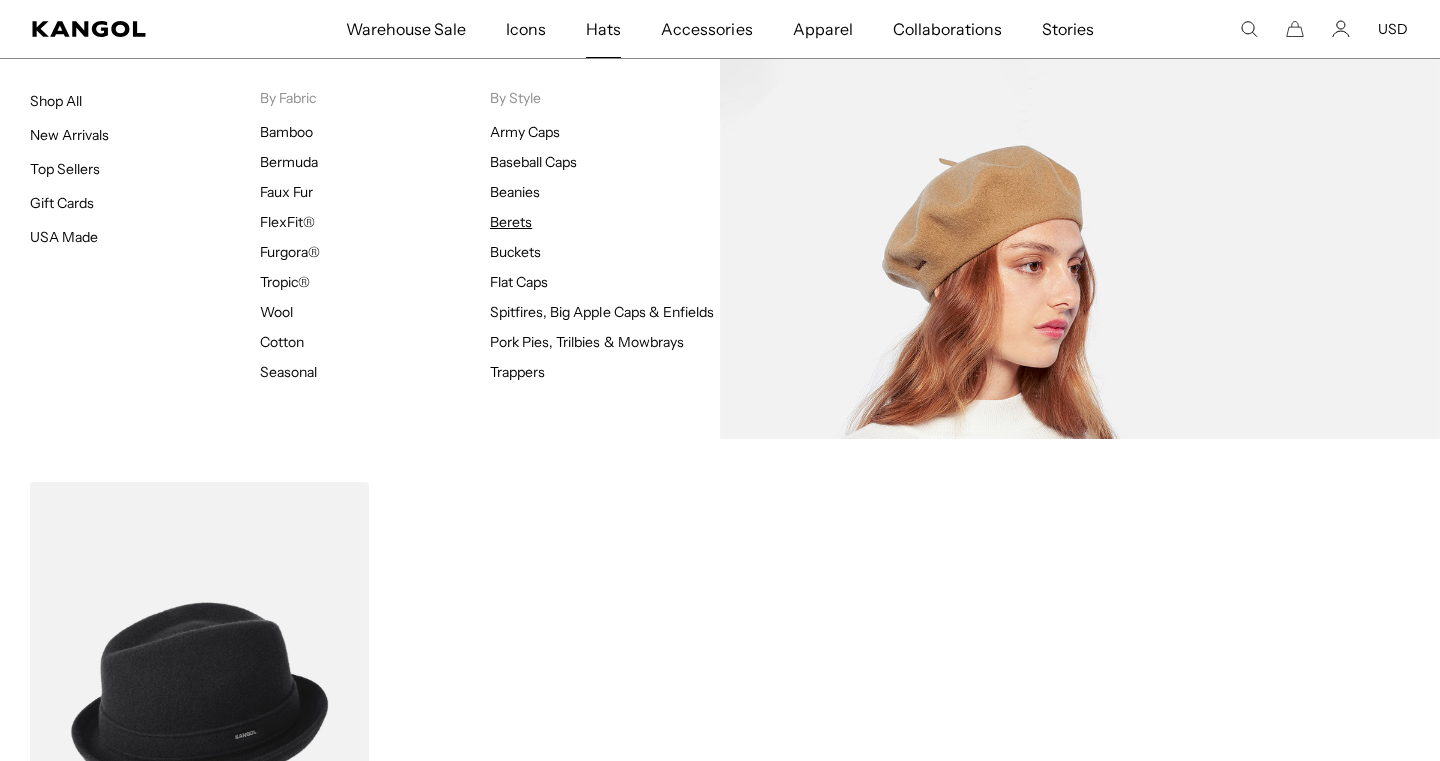 click on "Berets" at bounding box center (511, 222) 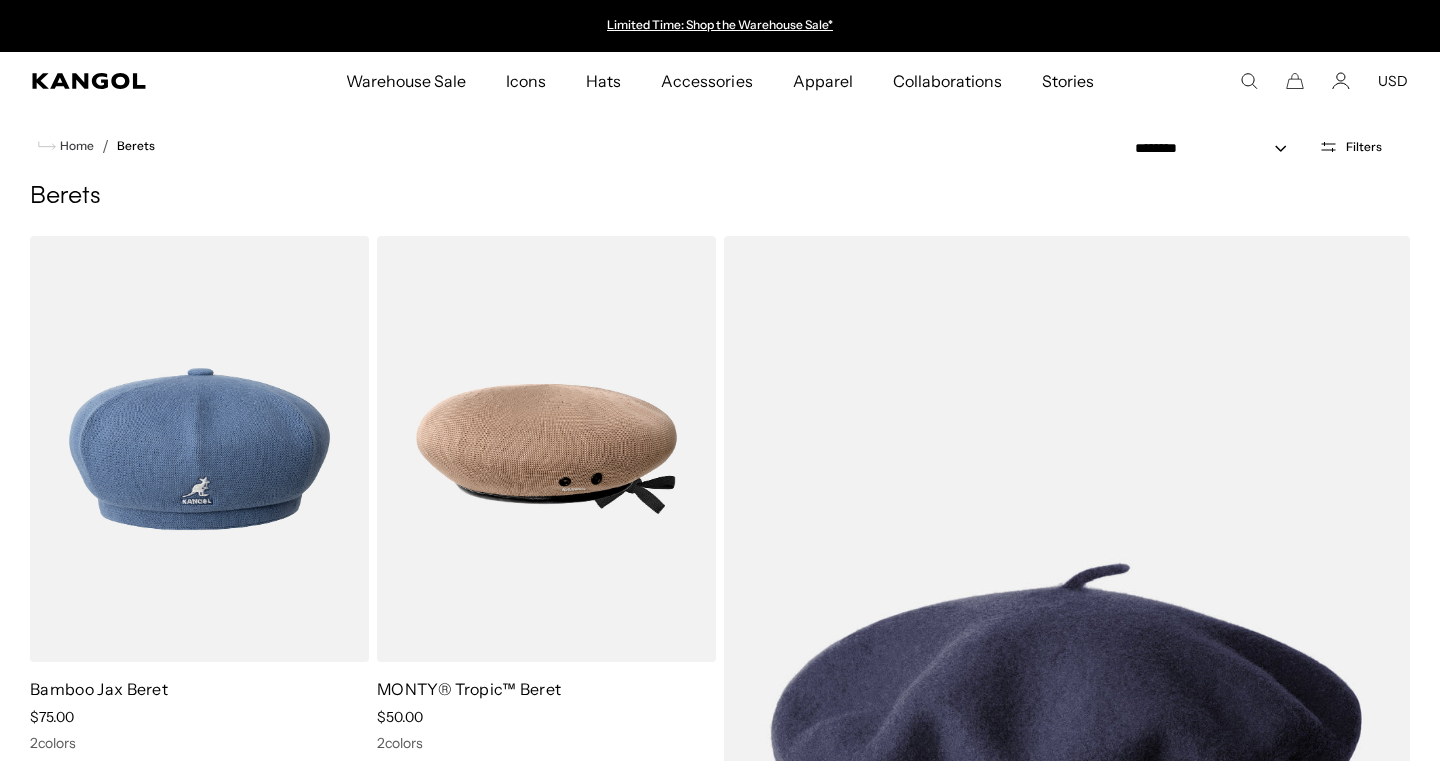 scroll, scrollTop: 0, scrollLeft: 0, axis: both 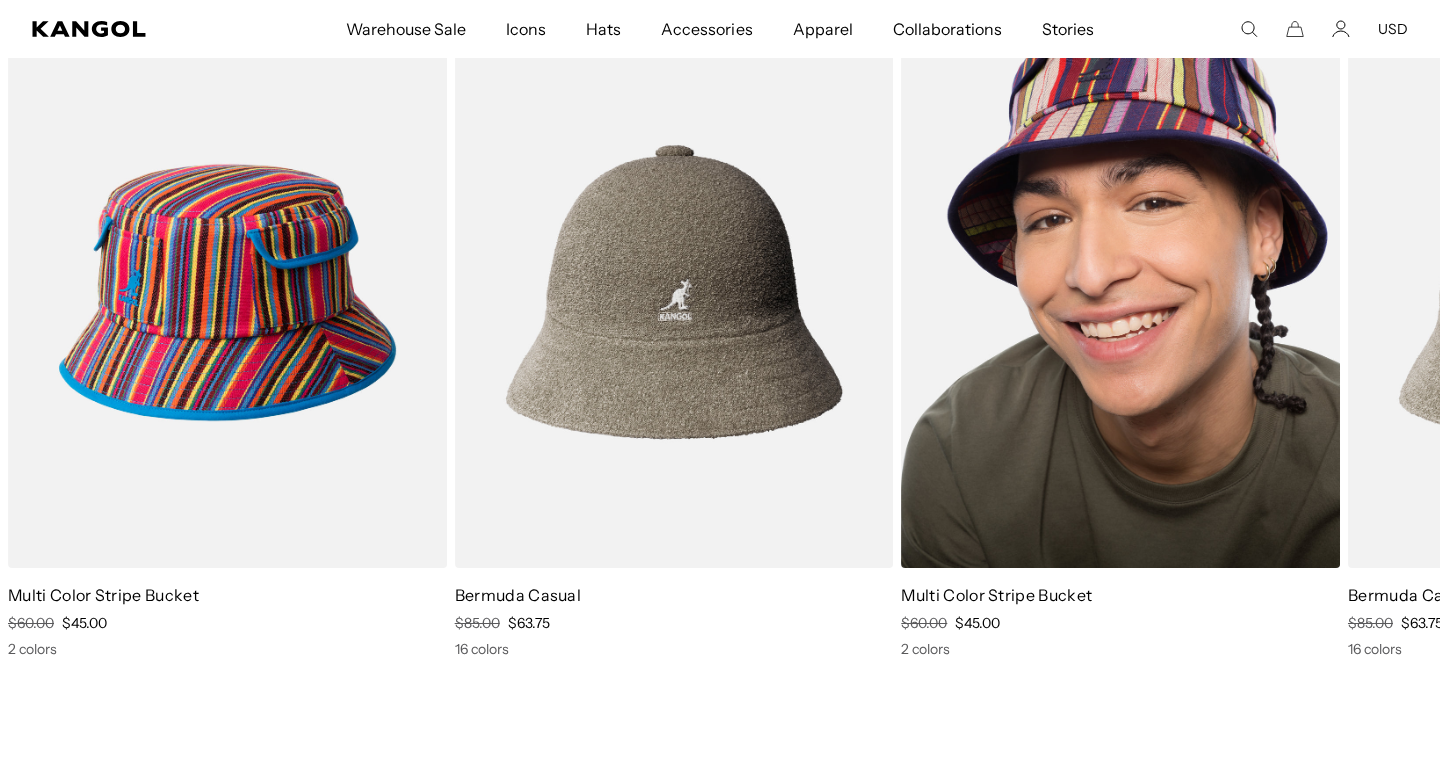 click at bounding box center (1120, 292) 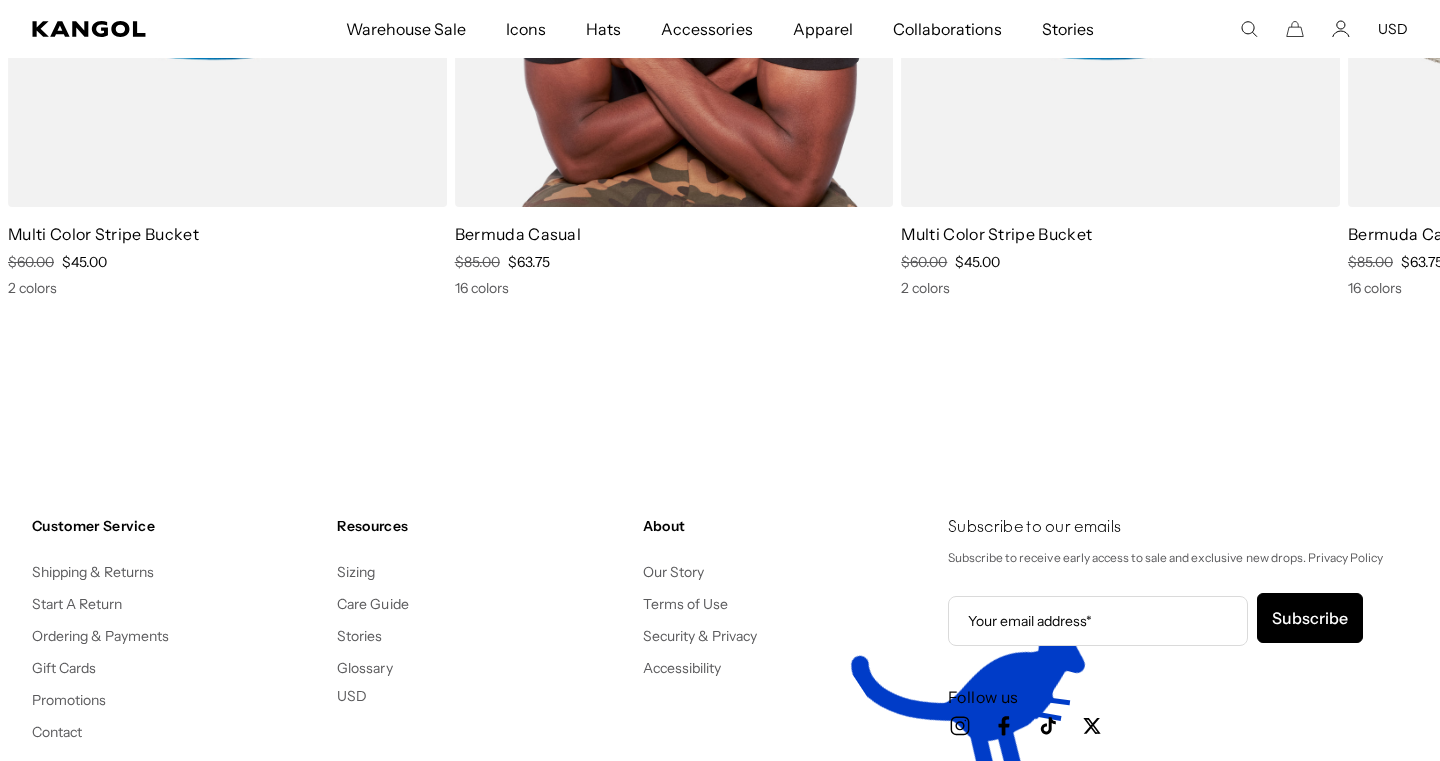 scroll, scrollTop: 3105, scrollLeft: 0, axis: vertical 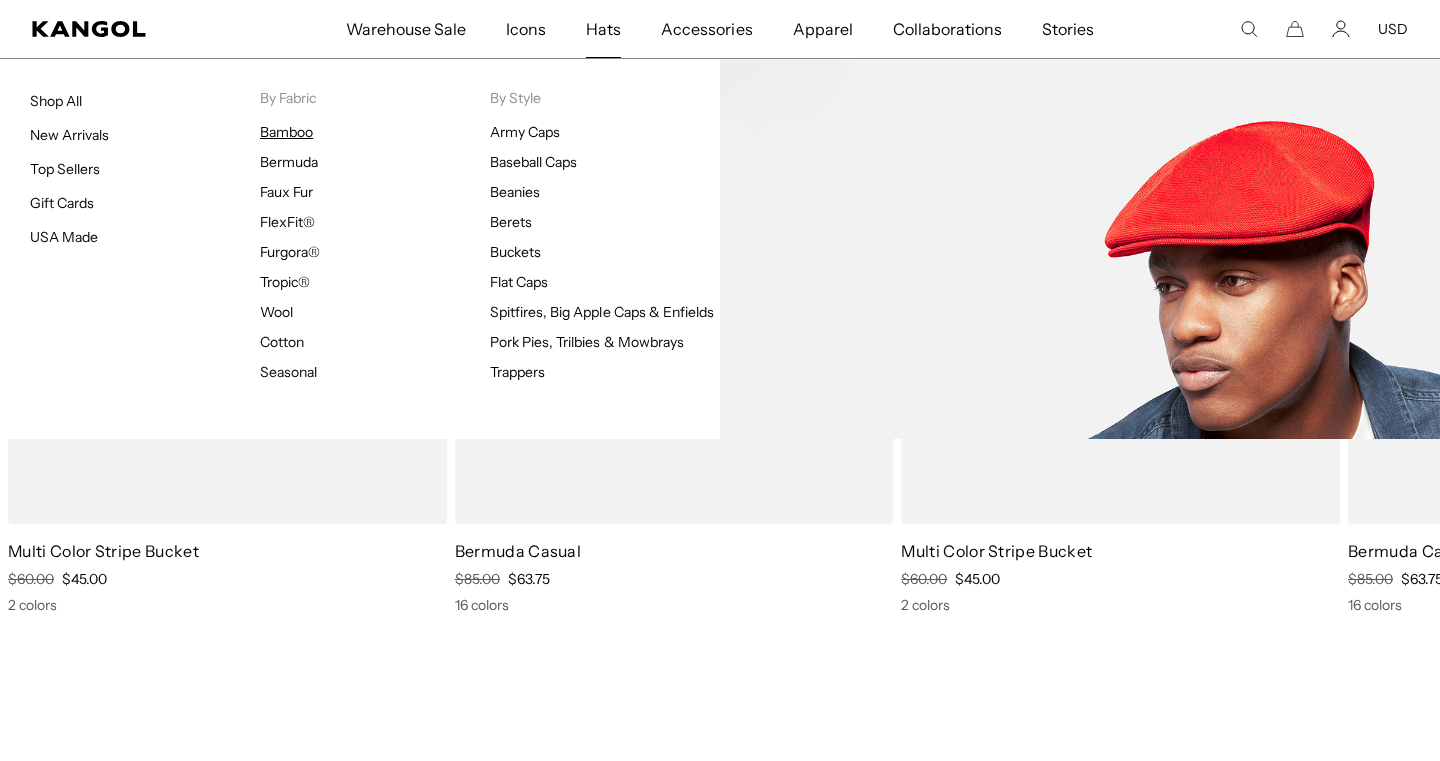 click on "Bamboo" at bounding box center [286, 132] 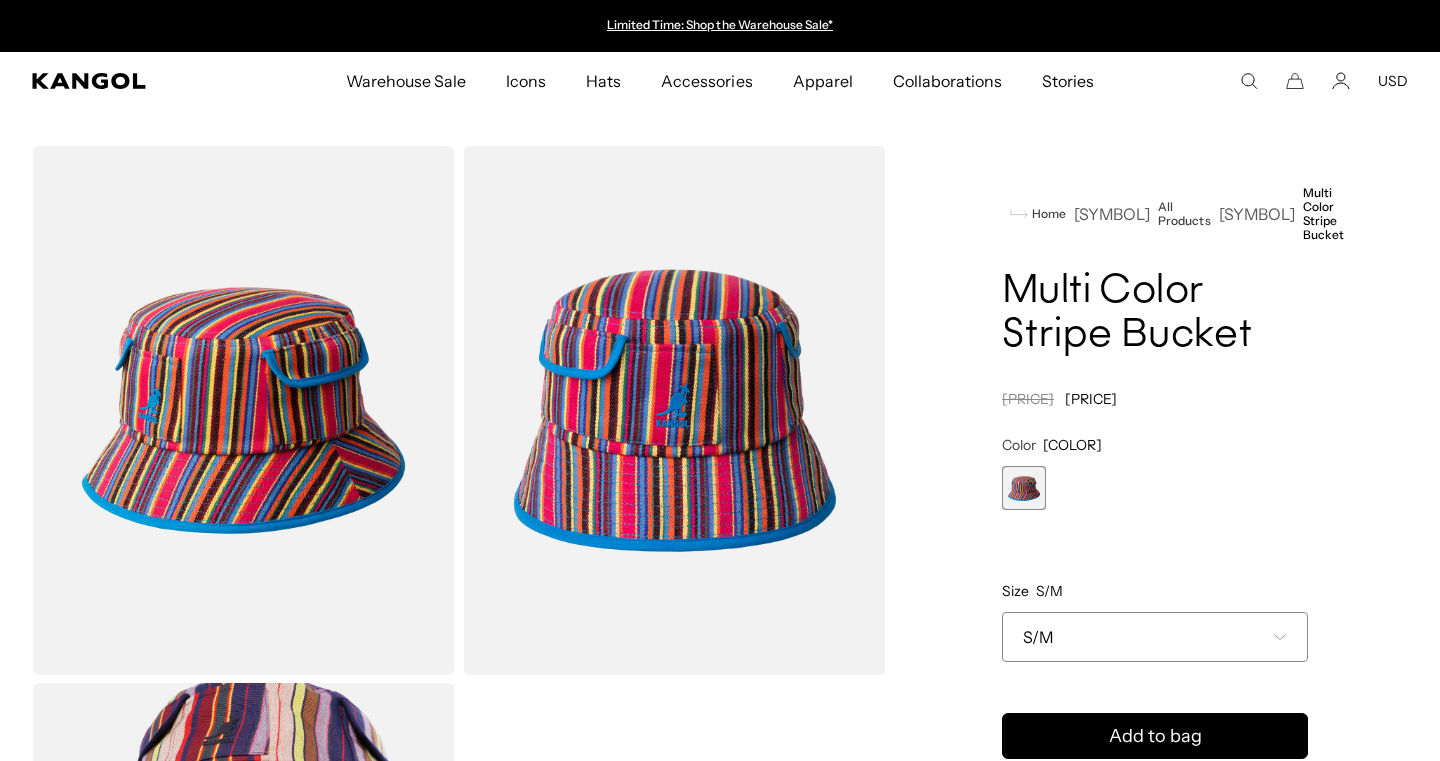 scroll, scrollTop: 0, scrollLeft: 0, axis: both 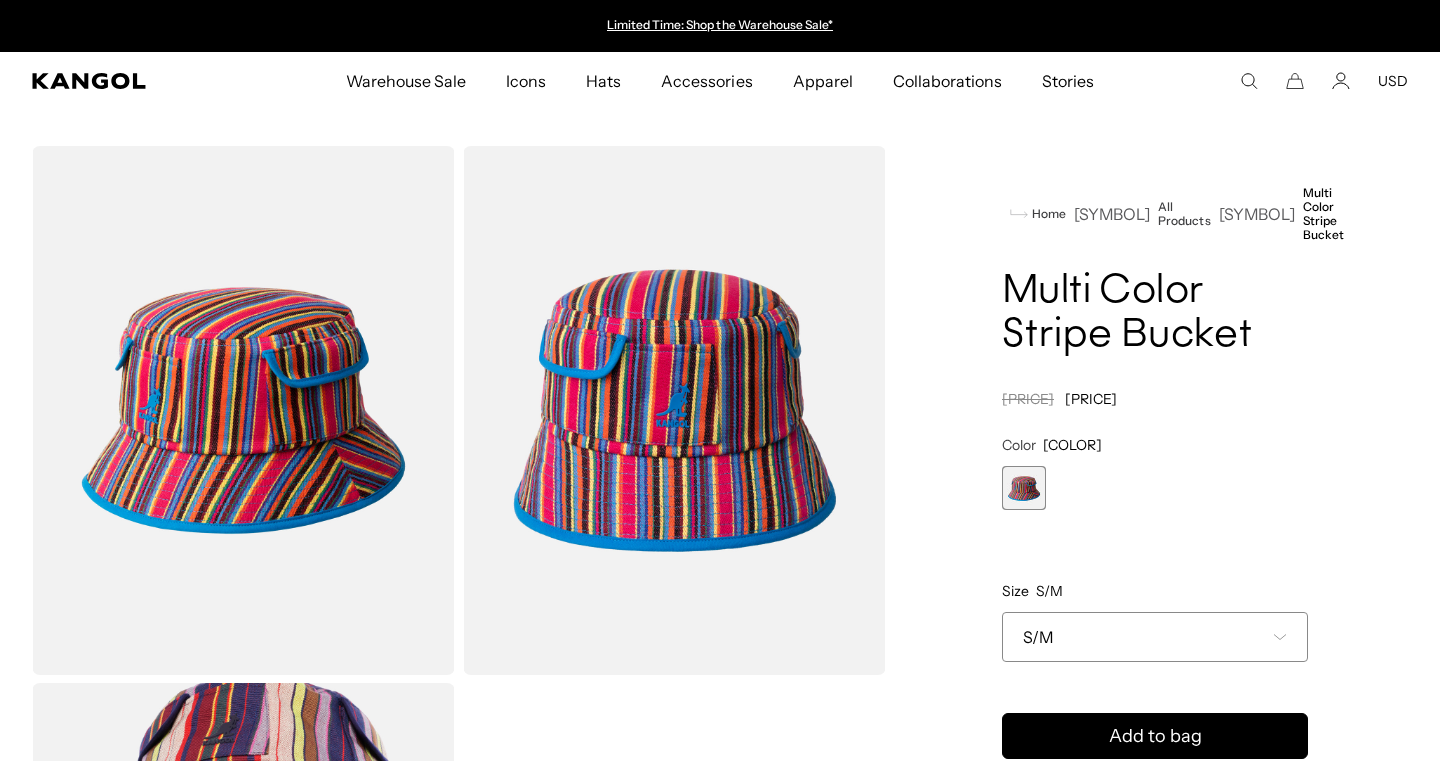 click at bounding box center [1024, 488] 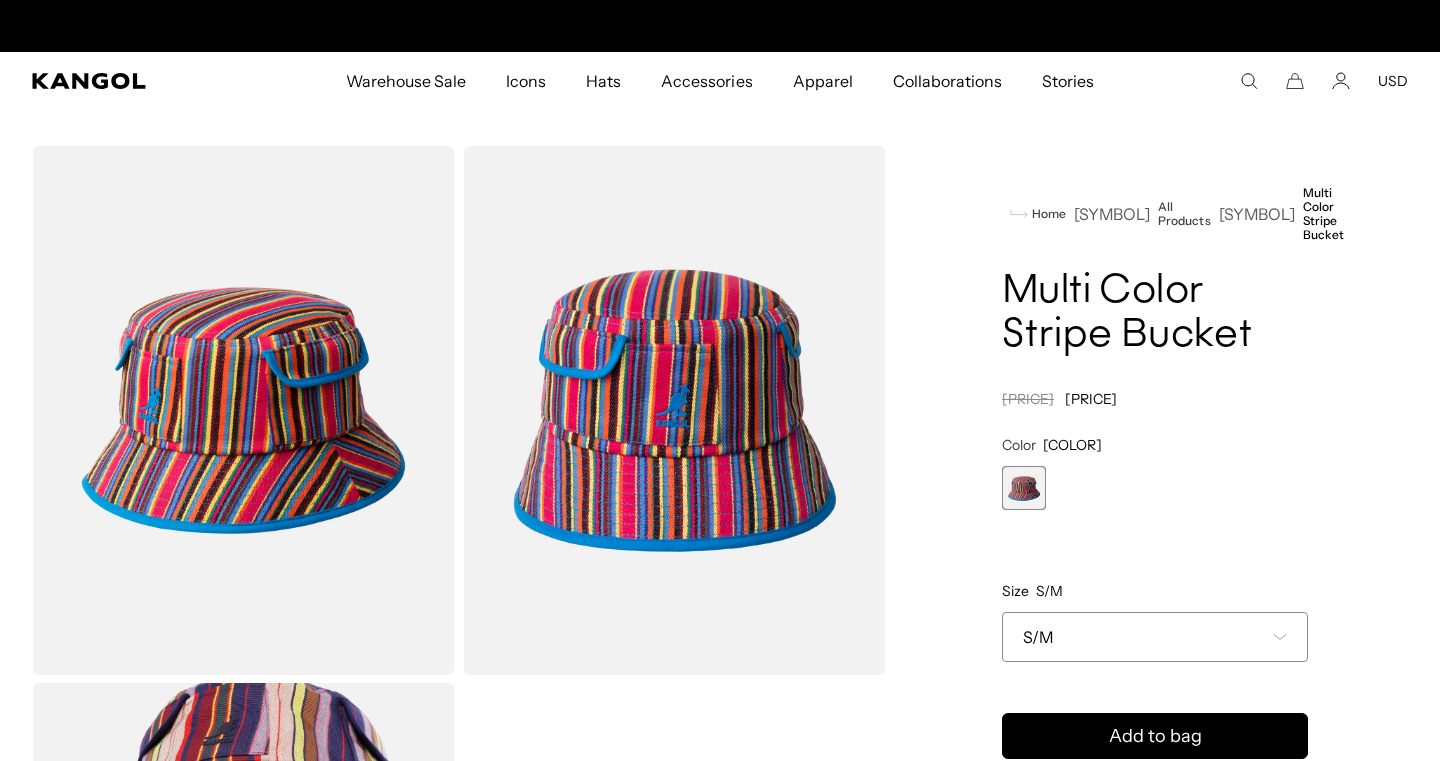 scroll, scrollTop: 0, scrollLeft: 412, axis: horizontal 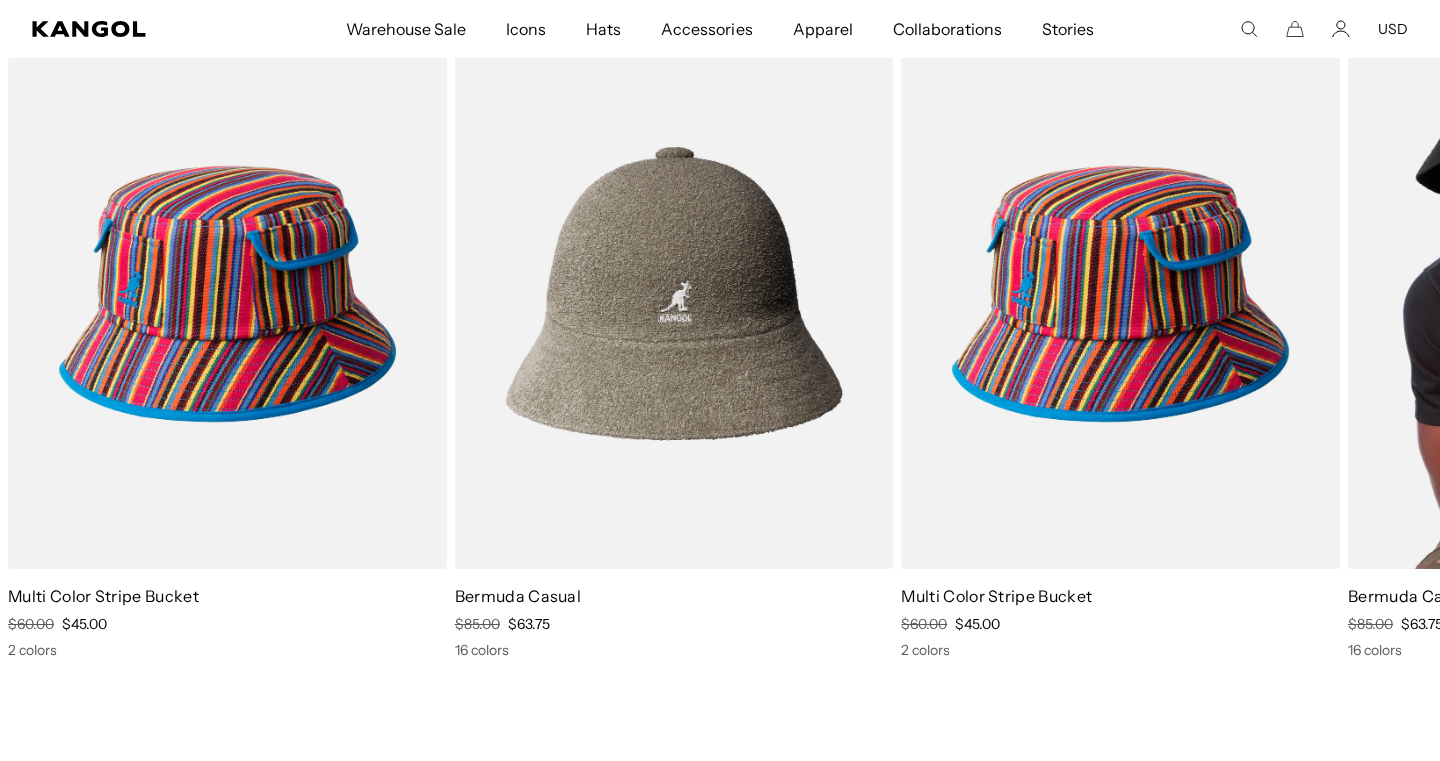click at bounding box center [1567, 294] 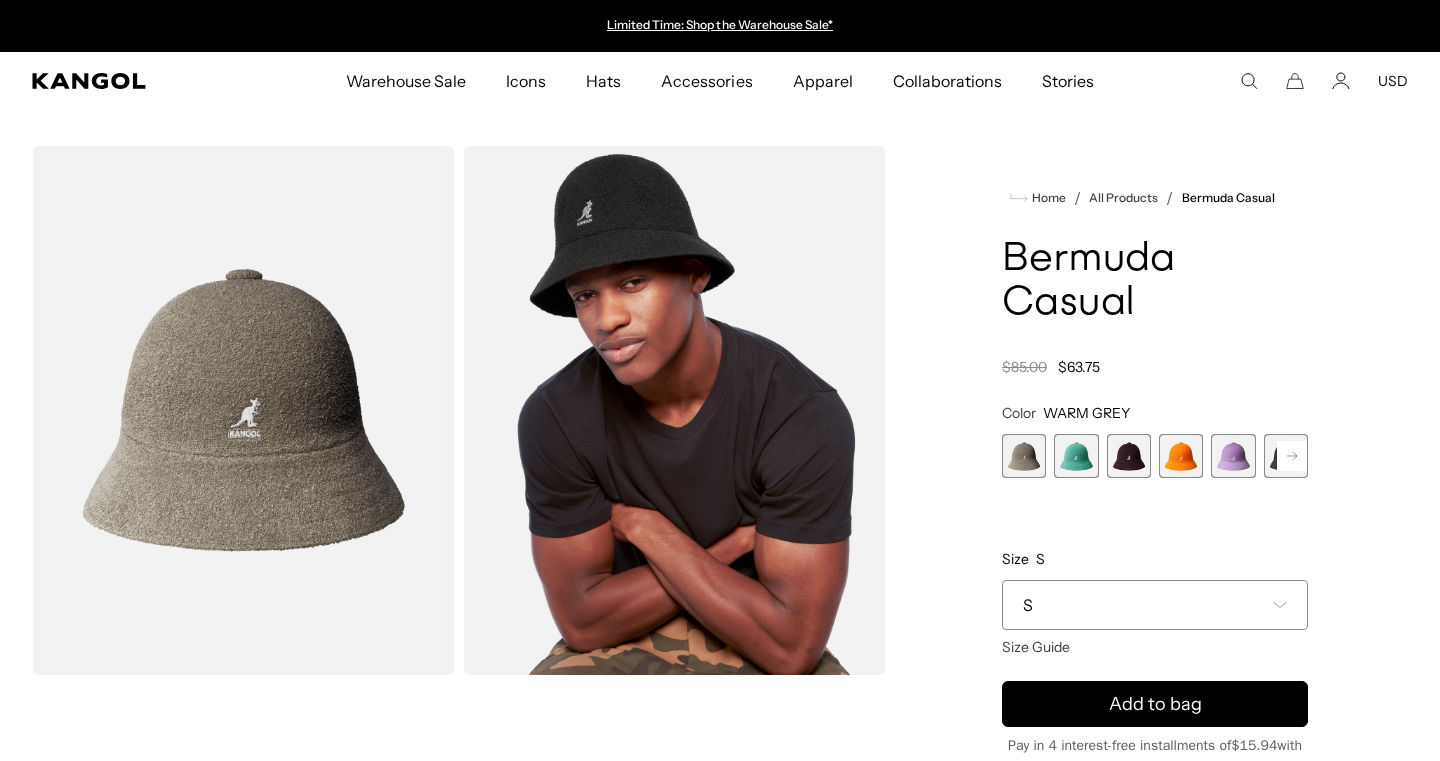scroll, scrollTop: 0, scrollLeft: 0, axis: both 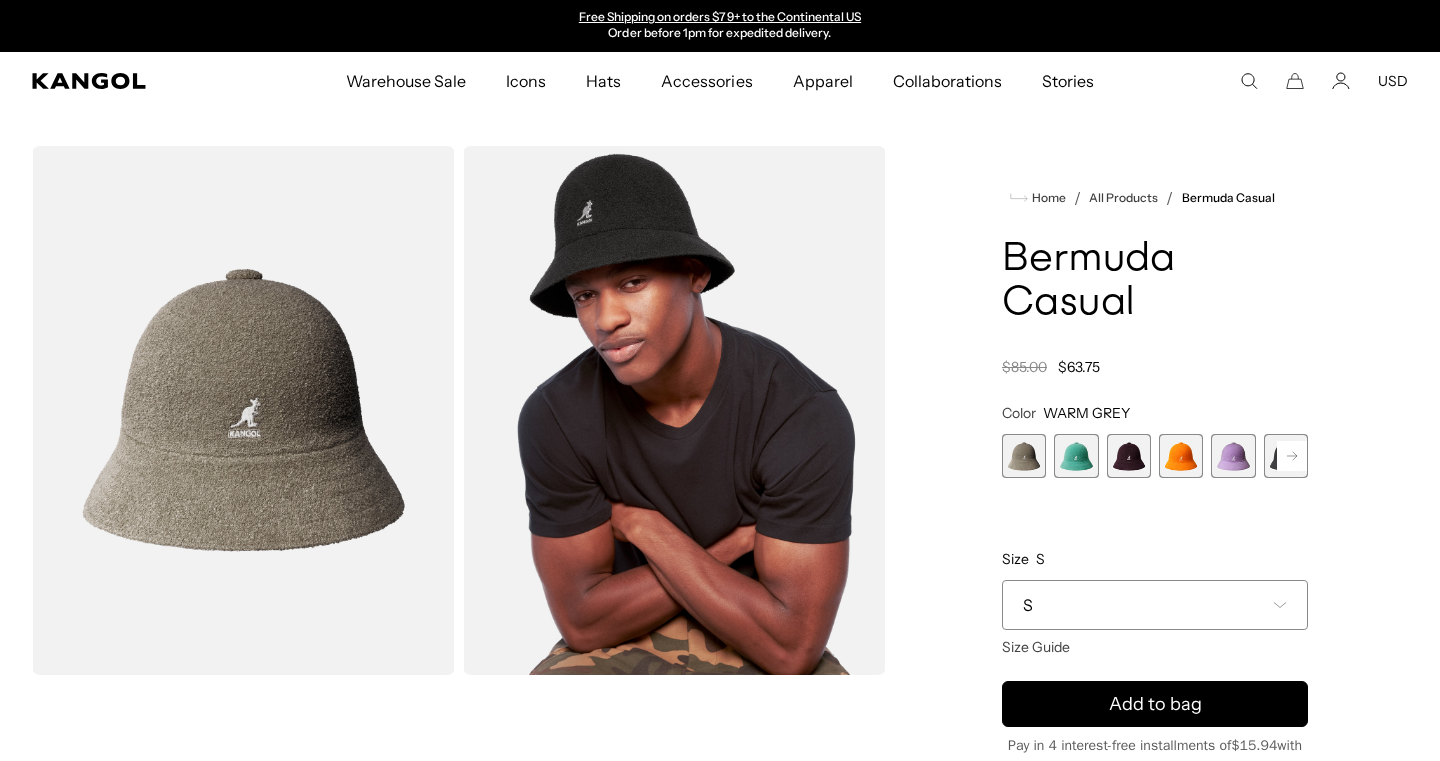 click at bounding box center [1292, 456] 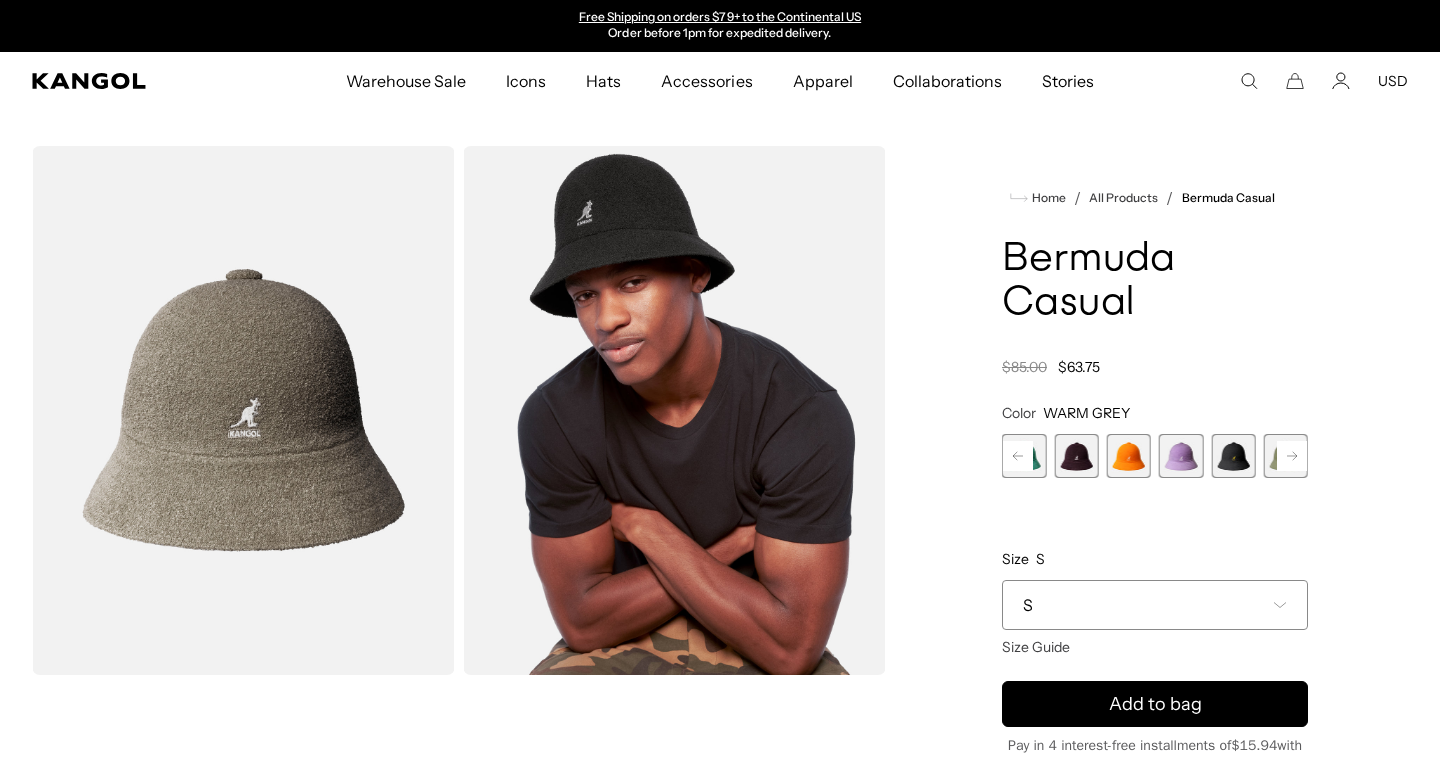 click at bounding box center [1292, 456] 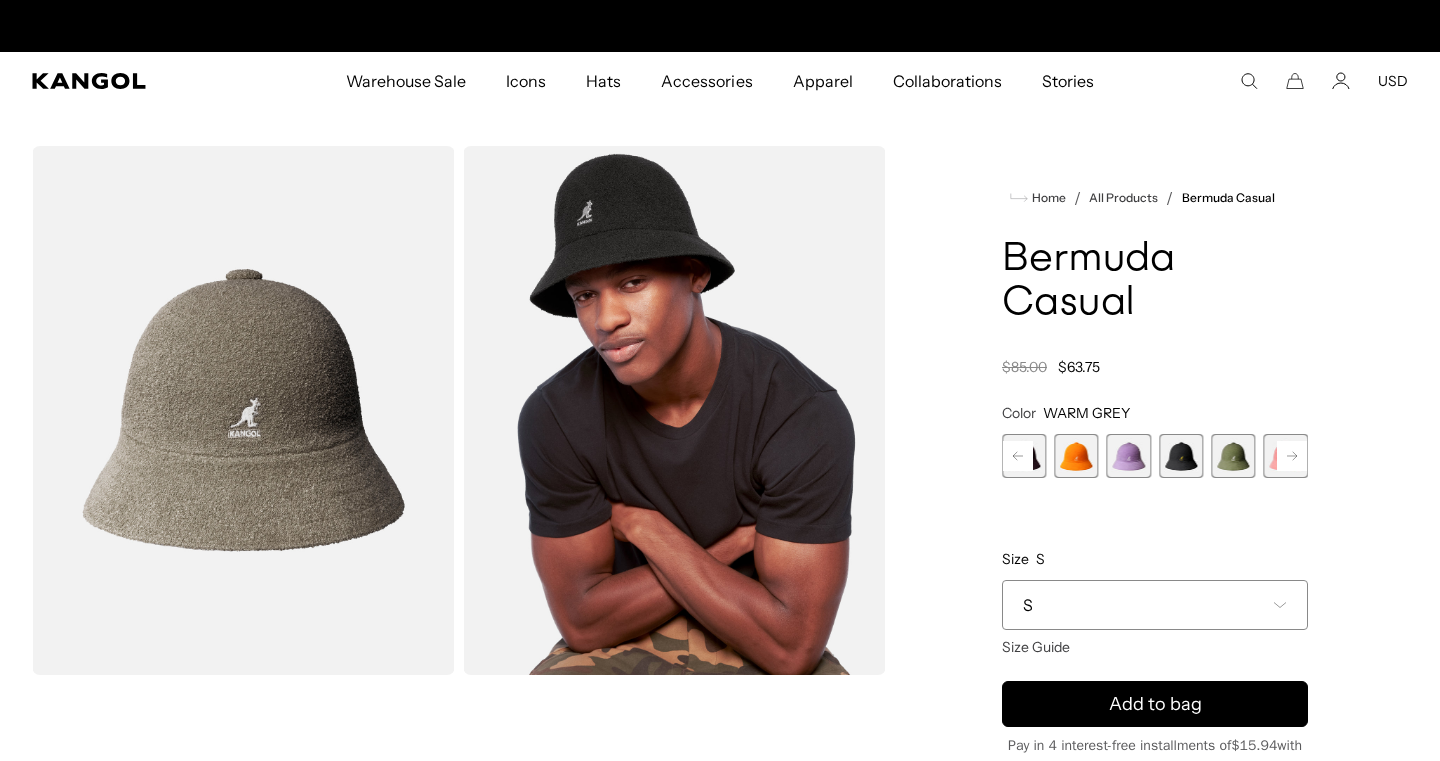 scroll, scrollTop: 0, scrollLeft: 0, axis: both 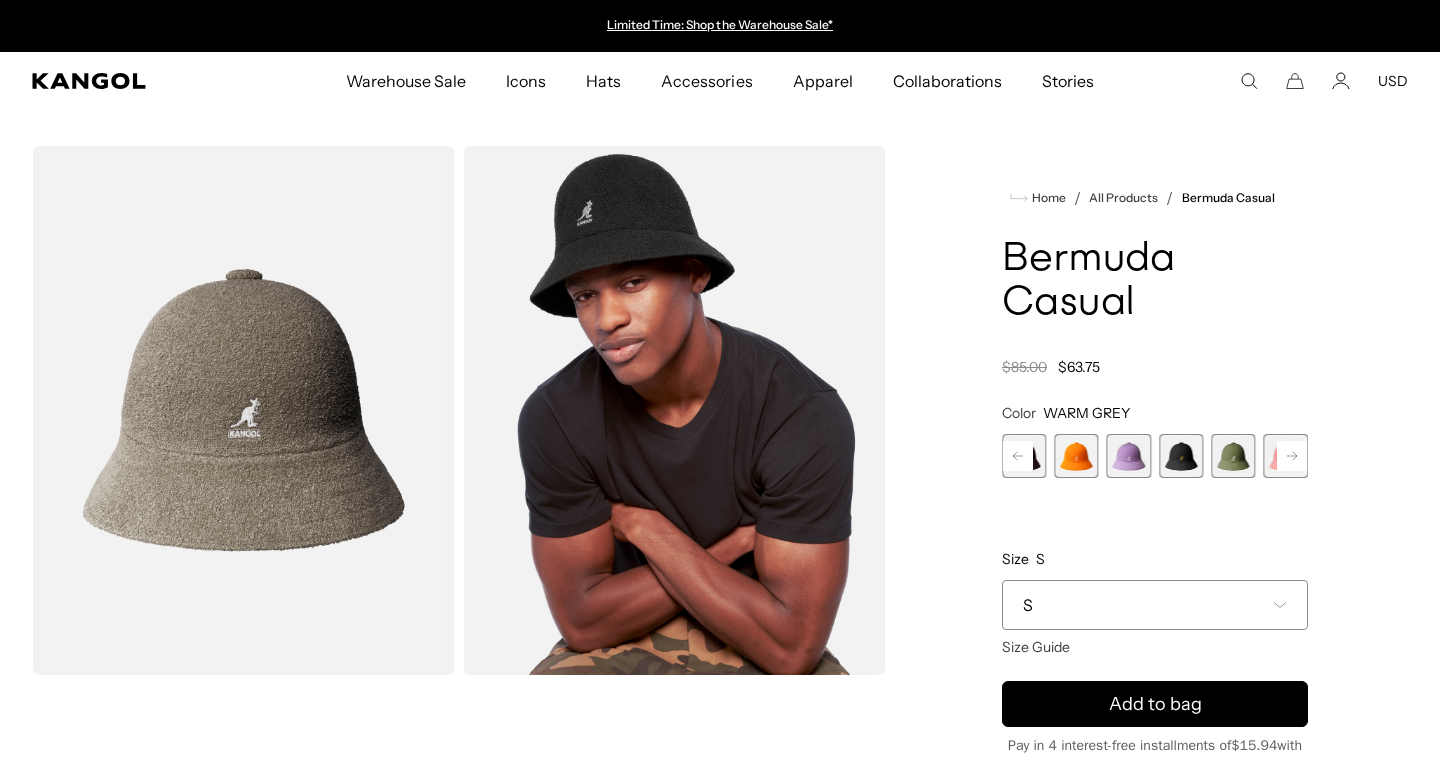 click at bounding box center [1292, 456] 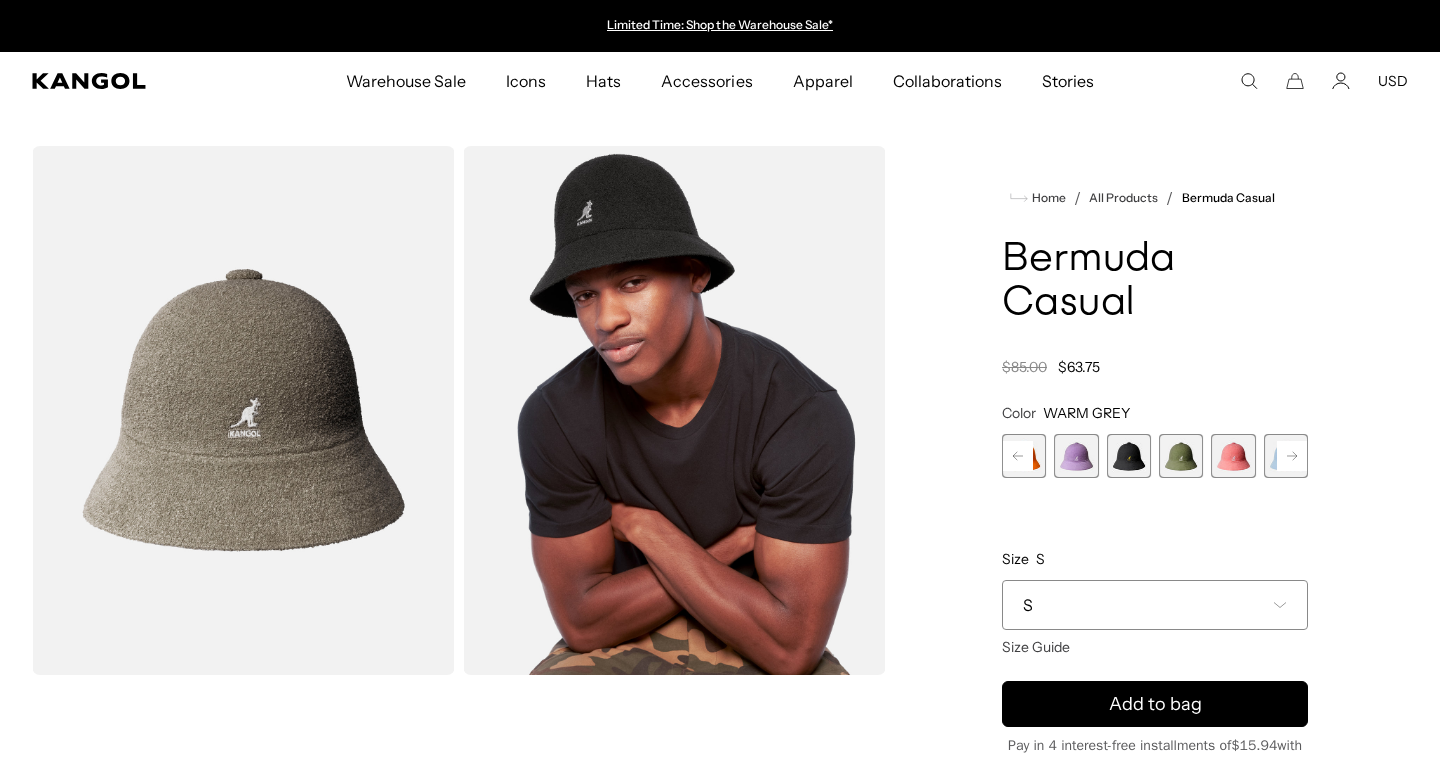 click at bounding box center (1292, 456) 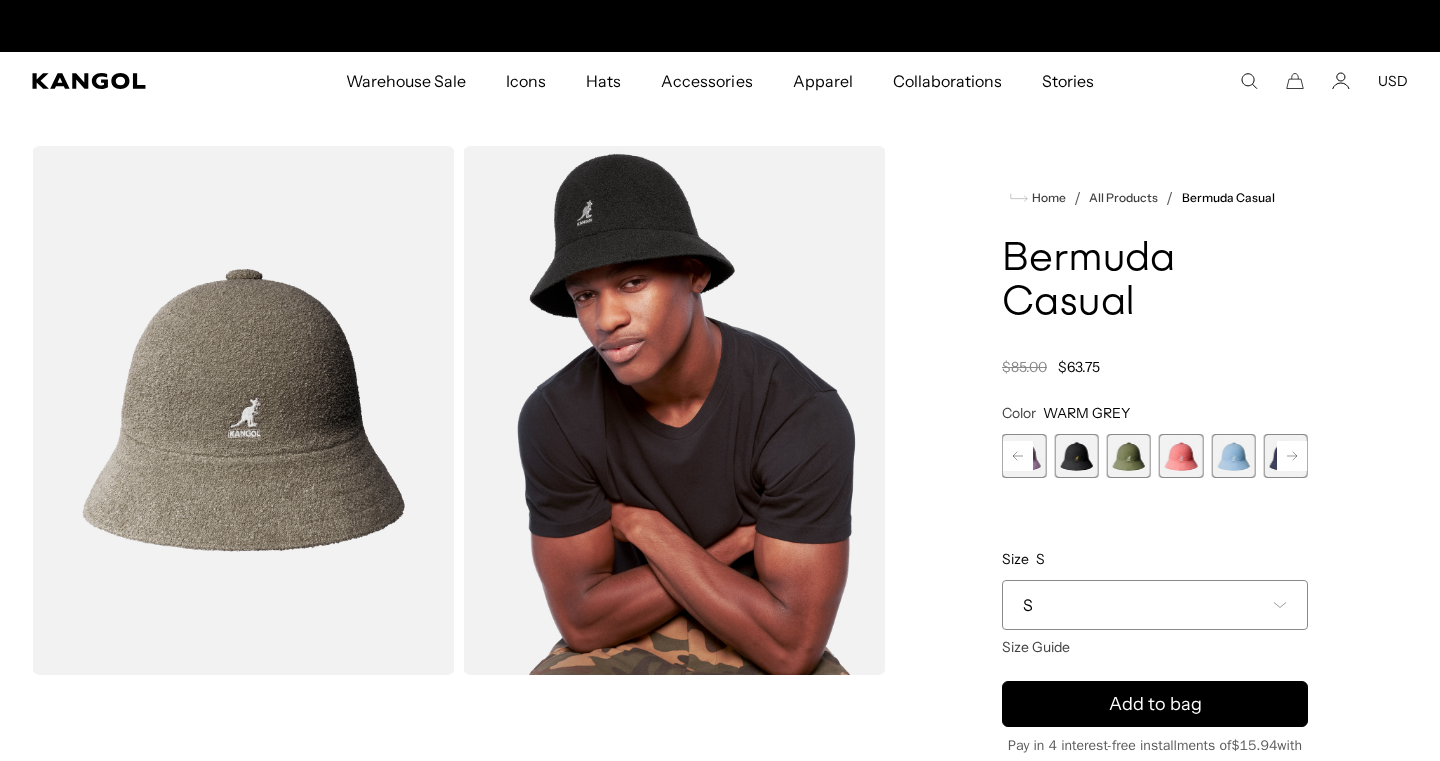 click at bounding box center [1233, 456] 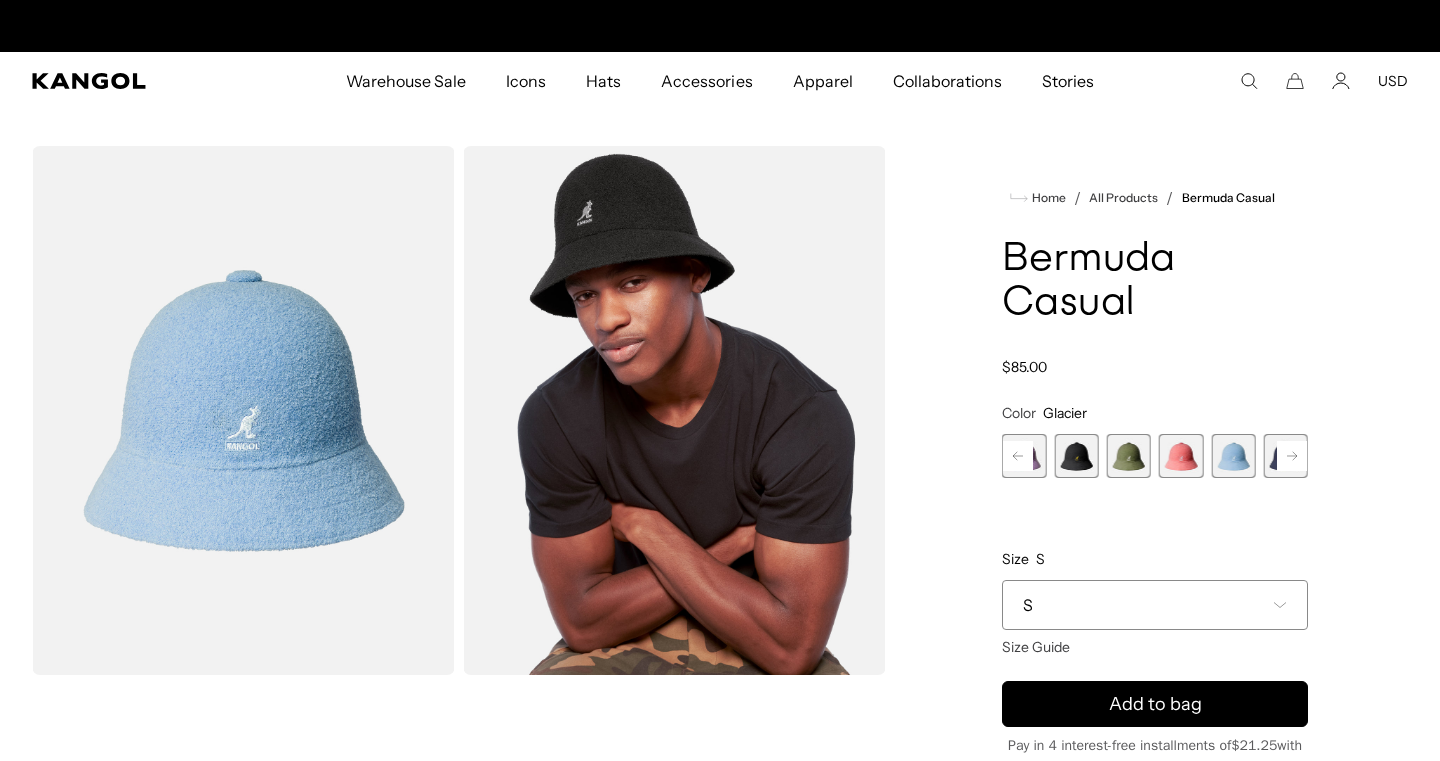 scroll, scrollTop: 0, scrollLeft: 412, axis: horizontal 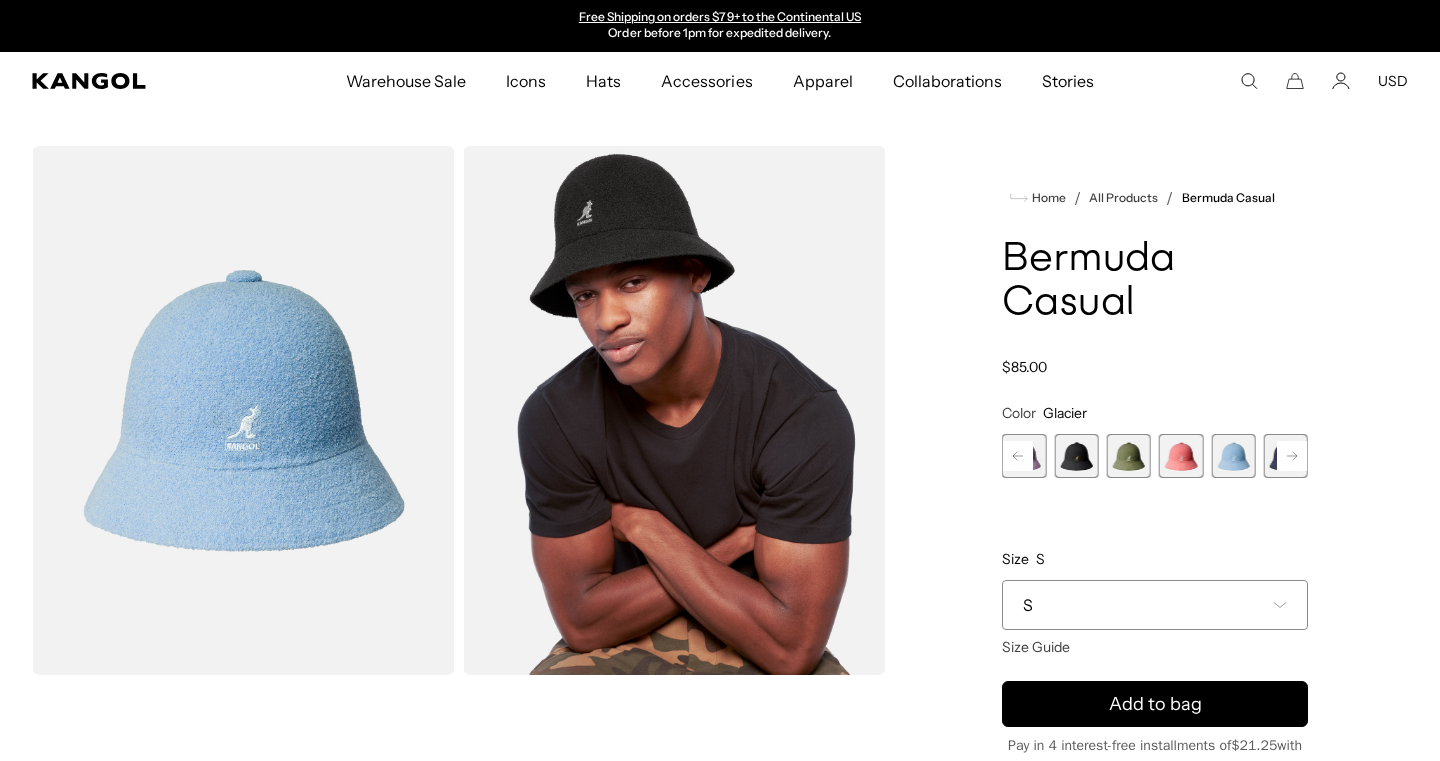 click at bounding box center (1280, 605) 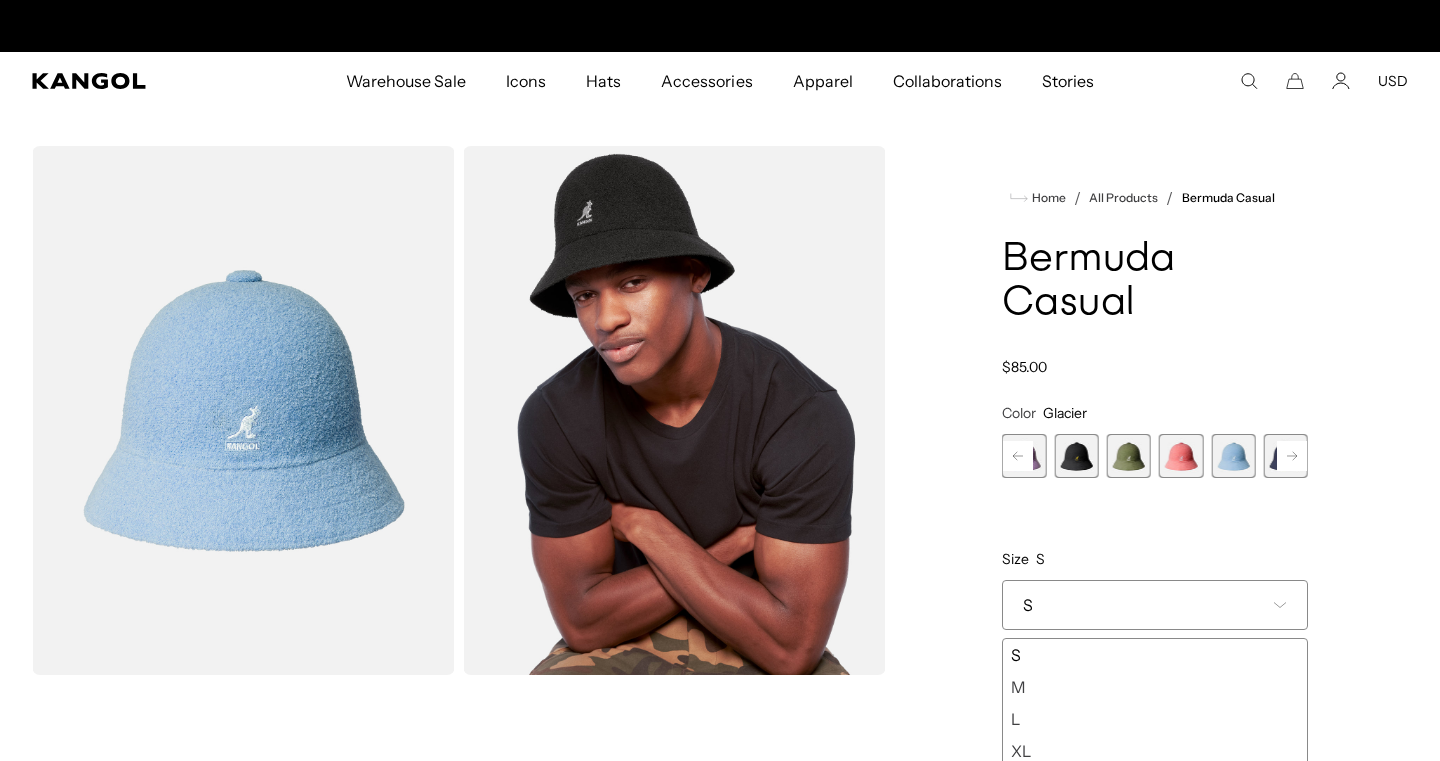 scroll, scrollTop: 0, scrollLeft: 0, axis: both 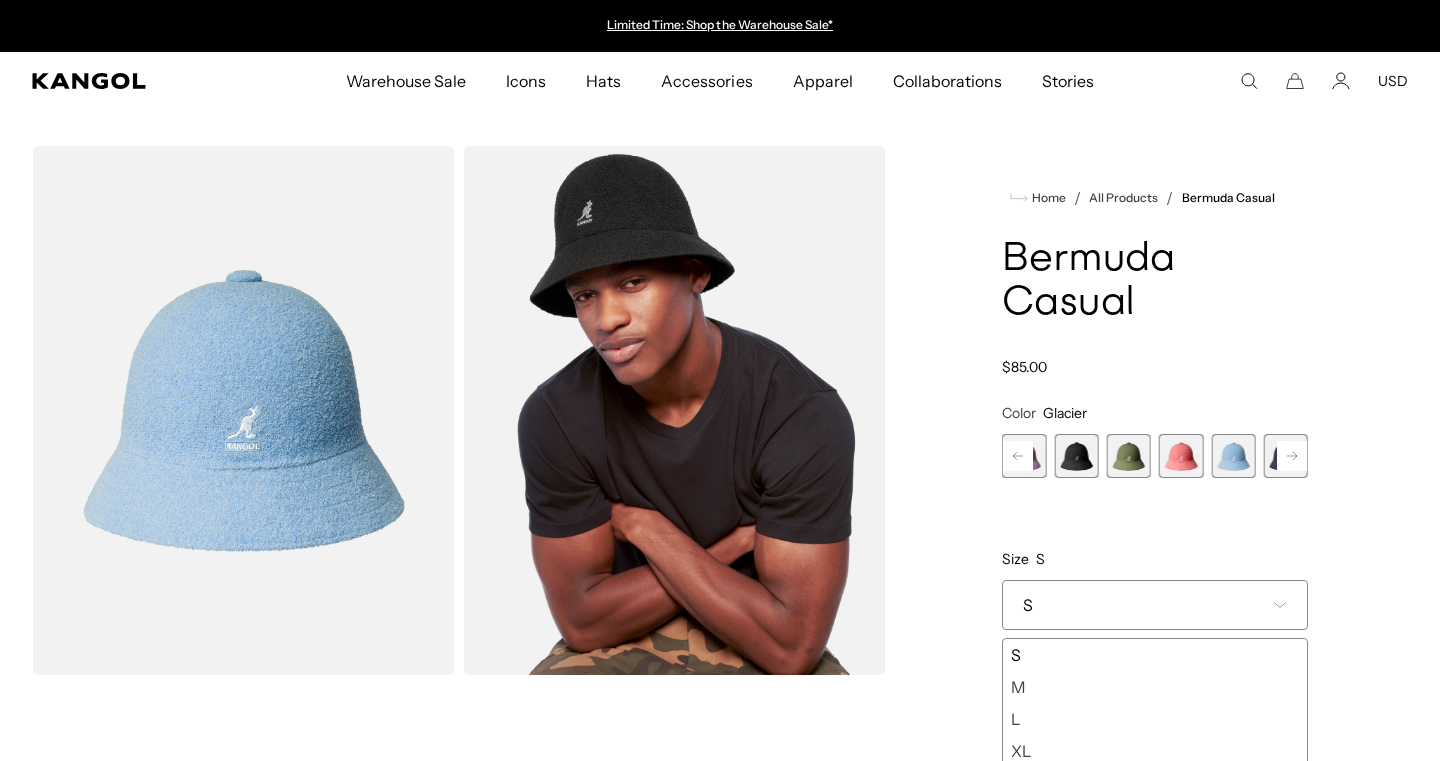 click on "Home
/
All Products
/
Bermuda Casual
Bermuda Casual
Regular price
$85.00
Regular price
Sale price
$85.00
Color
Glacier
Previous
Next
WARM GREY
Variant sold out or unavailable
AQUATIC
Variant sold out or unavailable" at bounding box center (1155, 679) 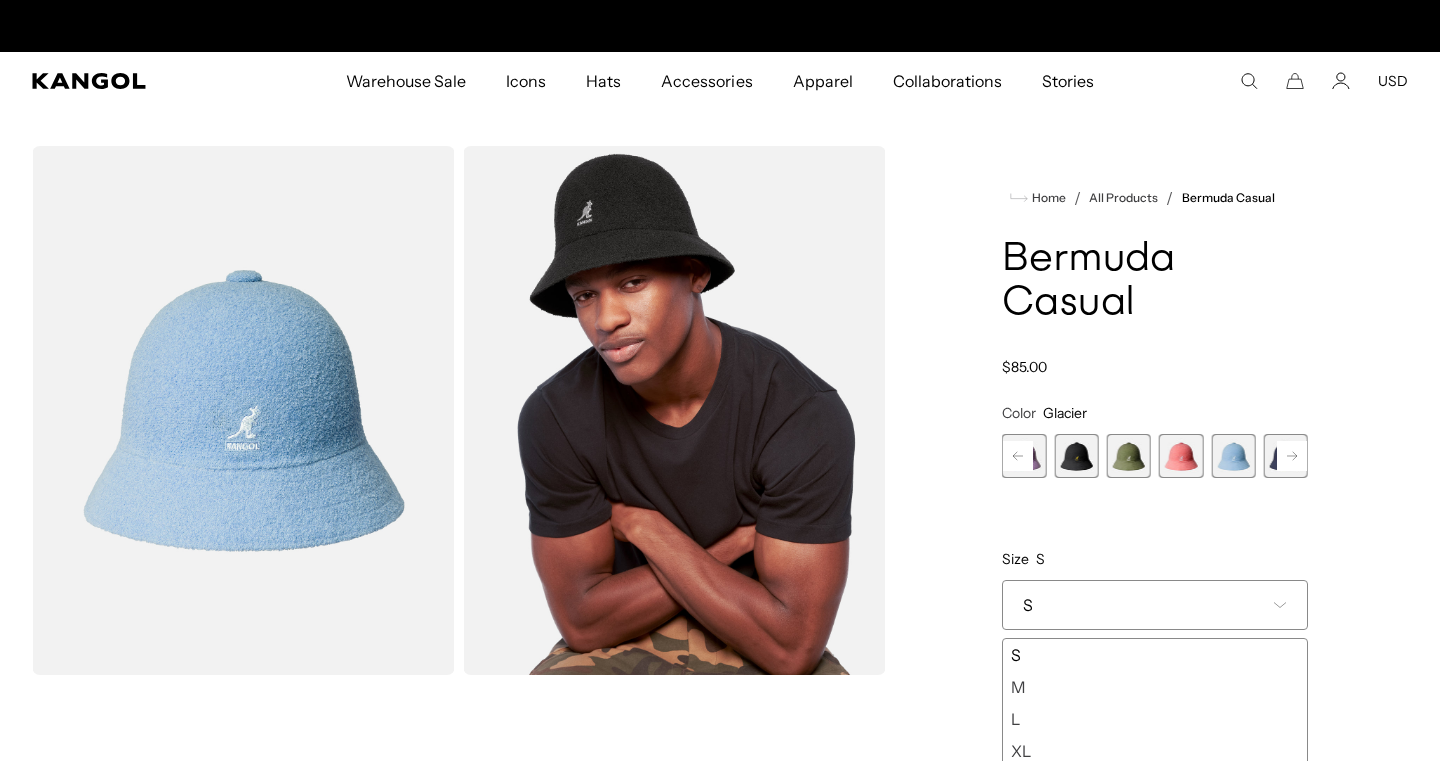 scroll, scrollTop: 0, scrollLeft: 412, axis: horizontal 